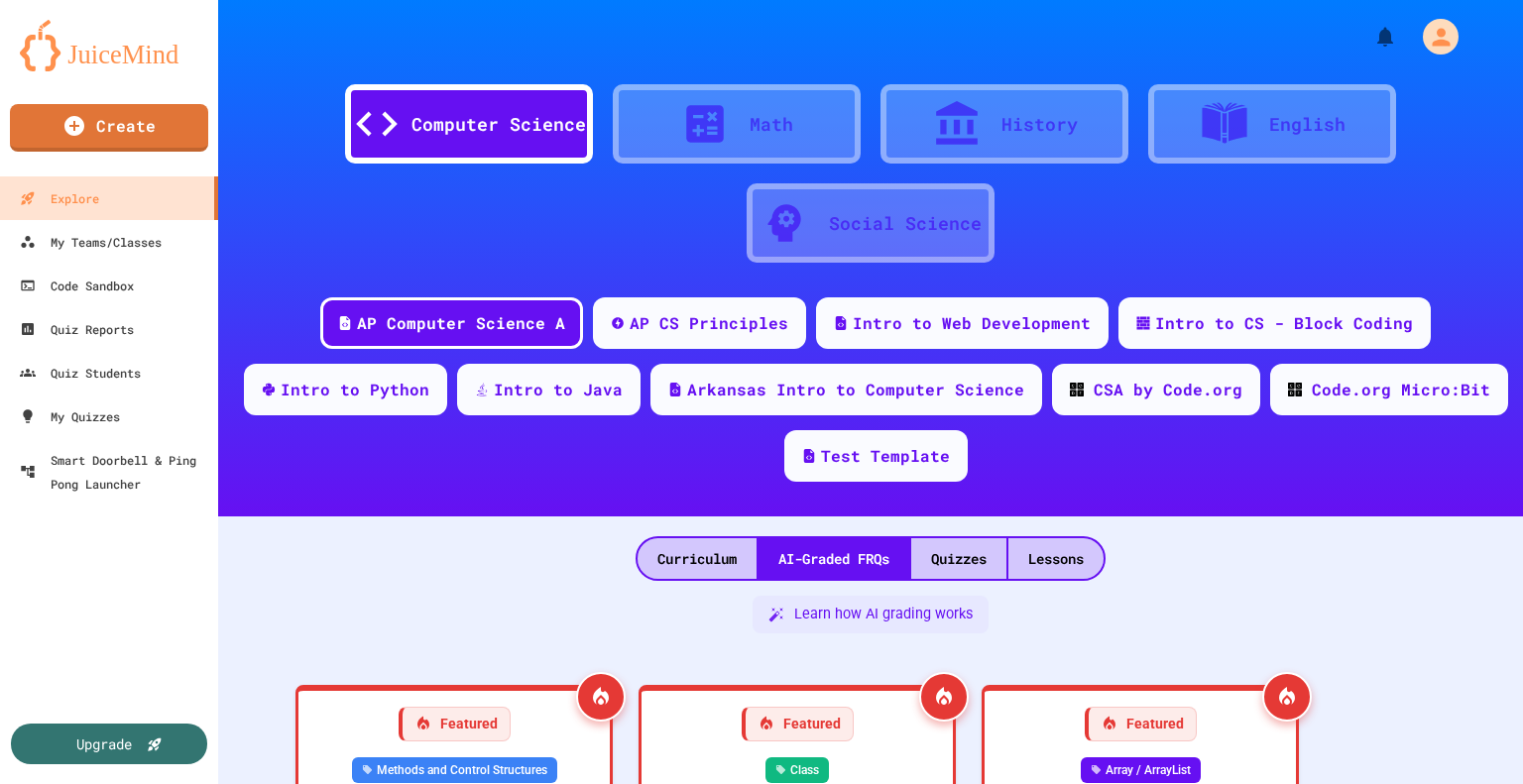 scroll, scrollTop: 0, scrollLeft: 0, axis: both 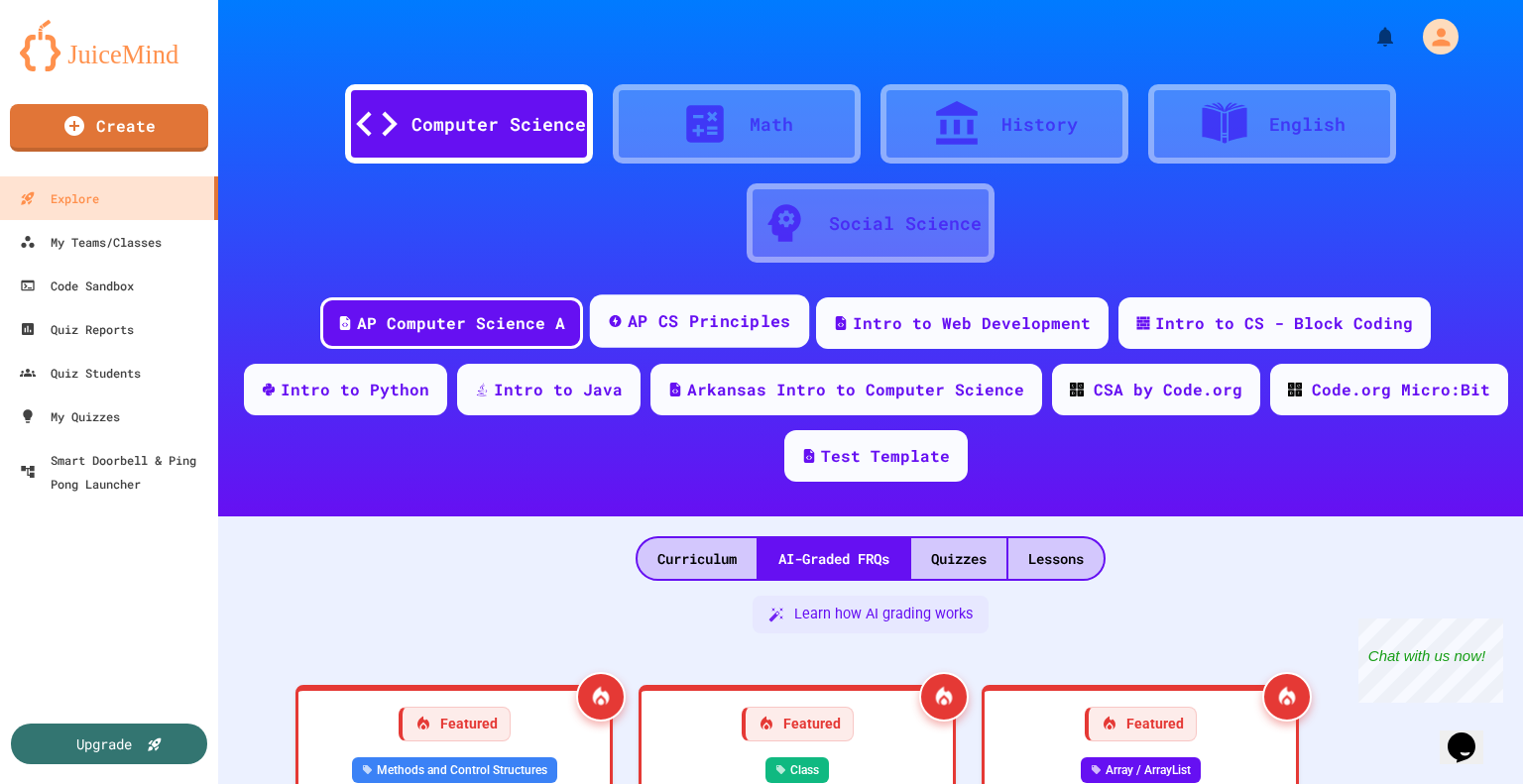 click on "AP CS Principles" at bounding box center (699, 321) 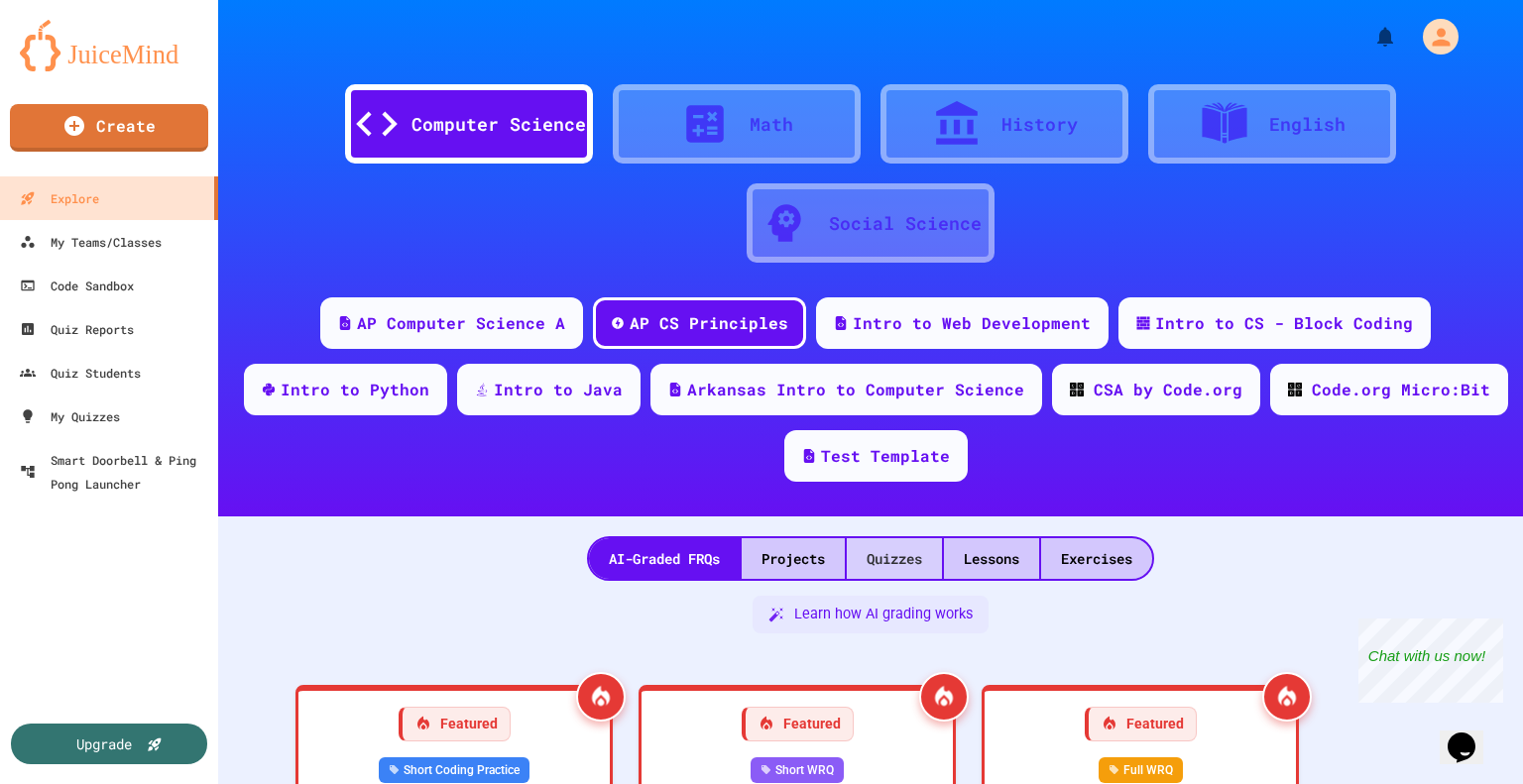 click on "Quizzes" at bounding box center (894, 558) 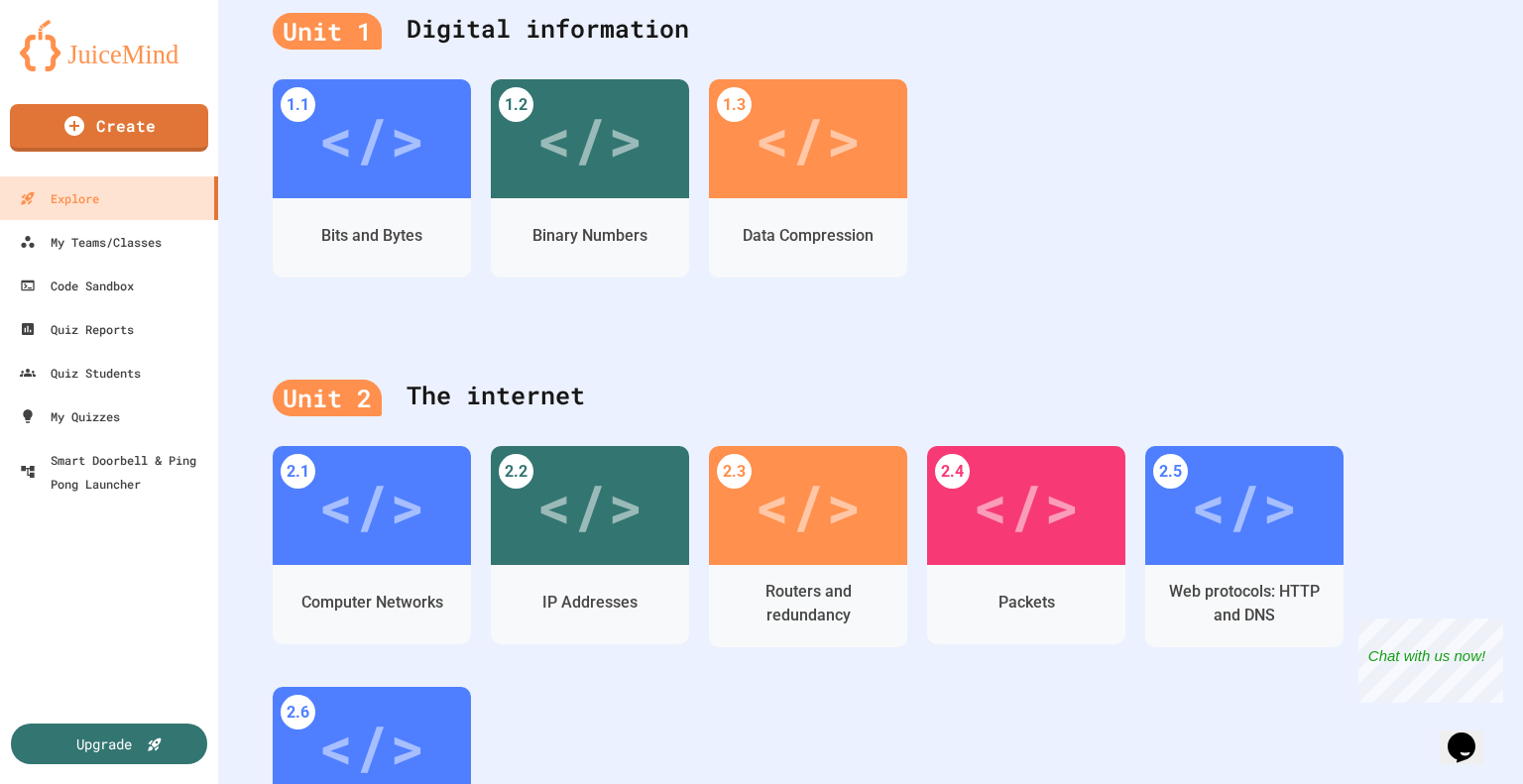 scroll, scrollTop: 708, scrollLeft: 0, axis: vertical 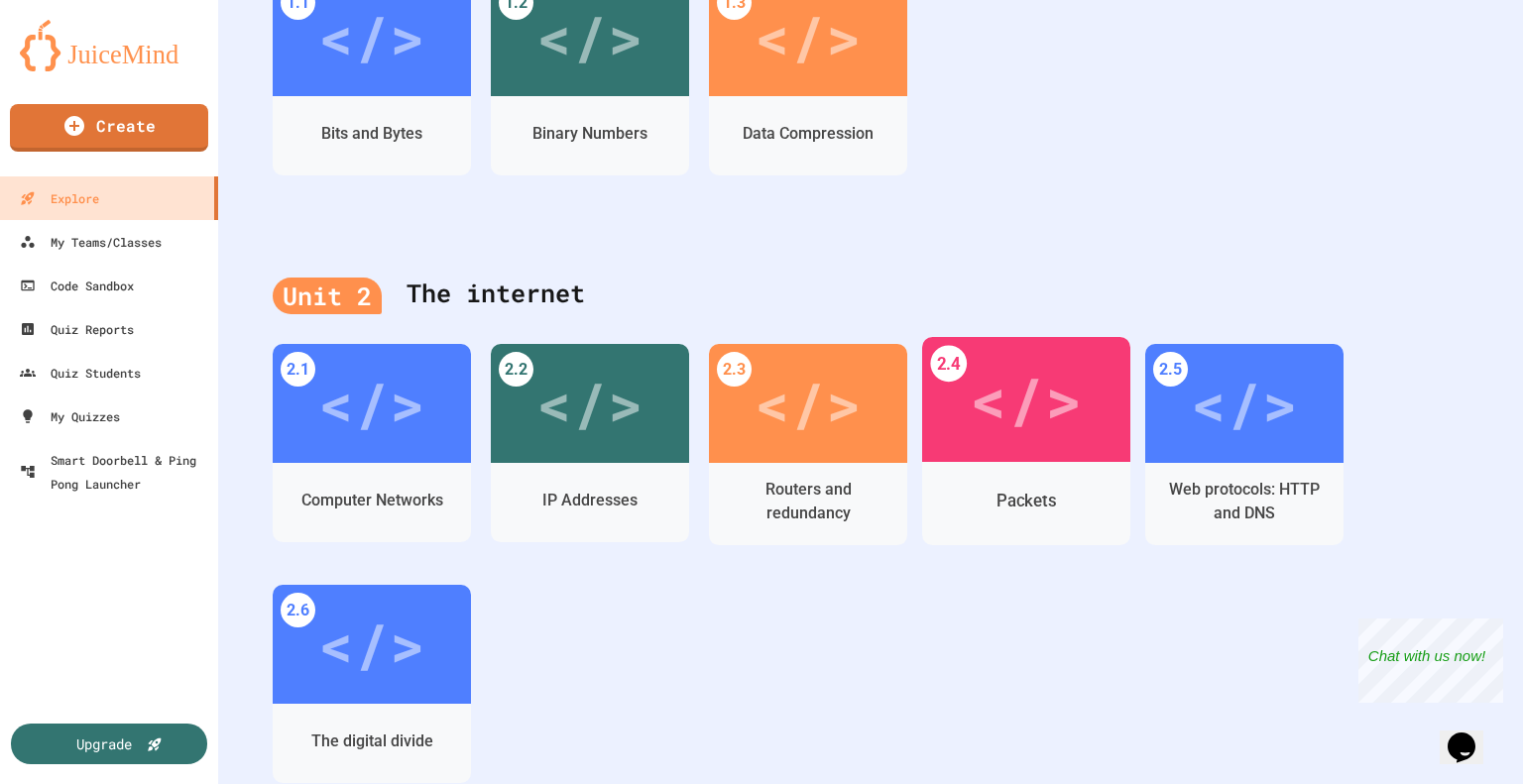 click on "</>" at bounding box center (1026, 399) 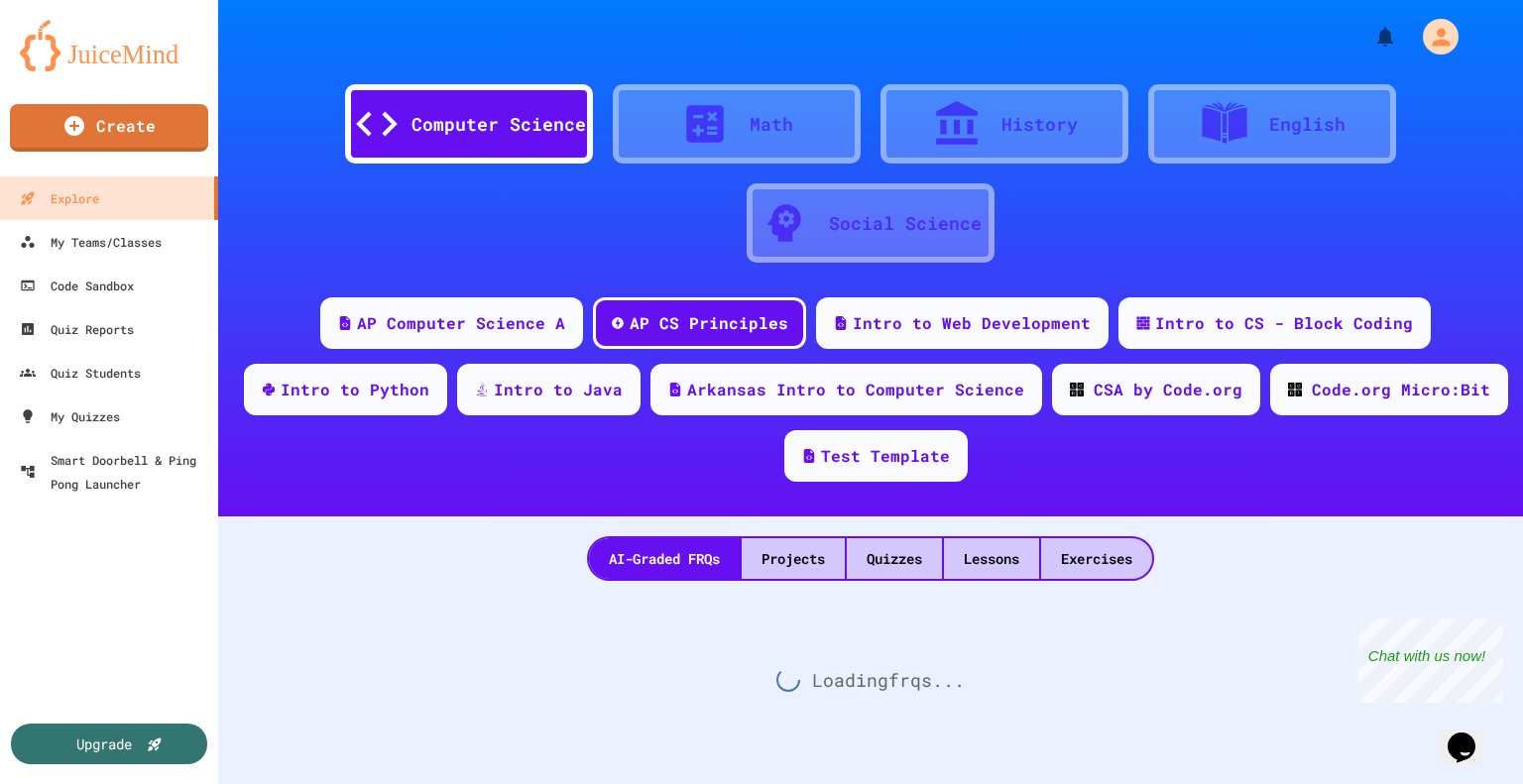 click on "Medium Packets 309 play s 8 questions" at bounding box center [533, 1095] 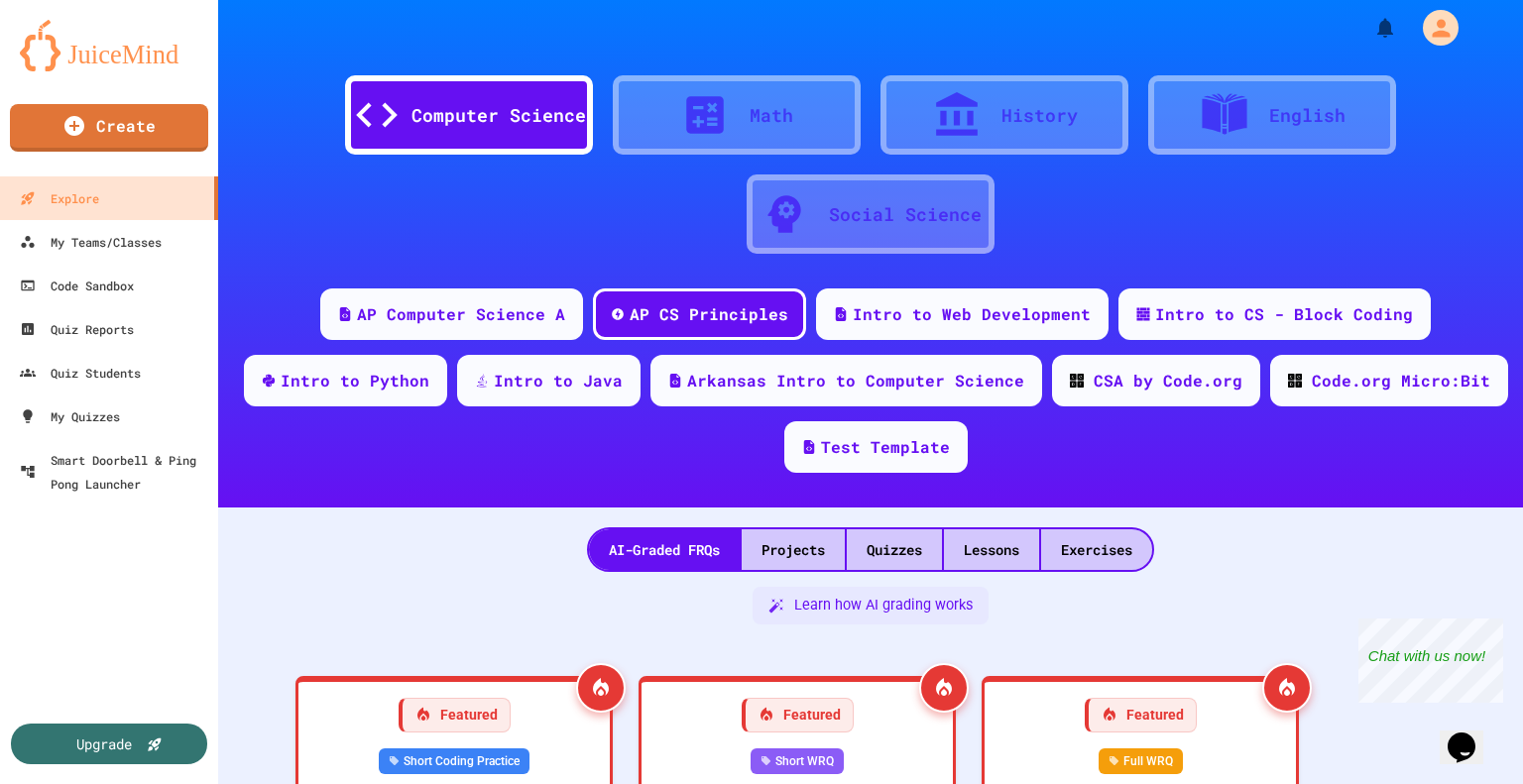 scroll, scrollTop: 708, scrollLeft: 0, axis: vertical 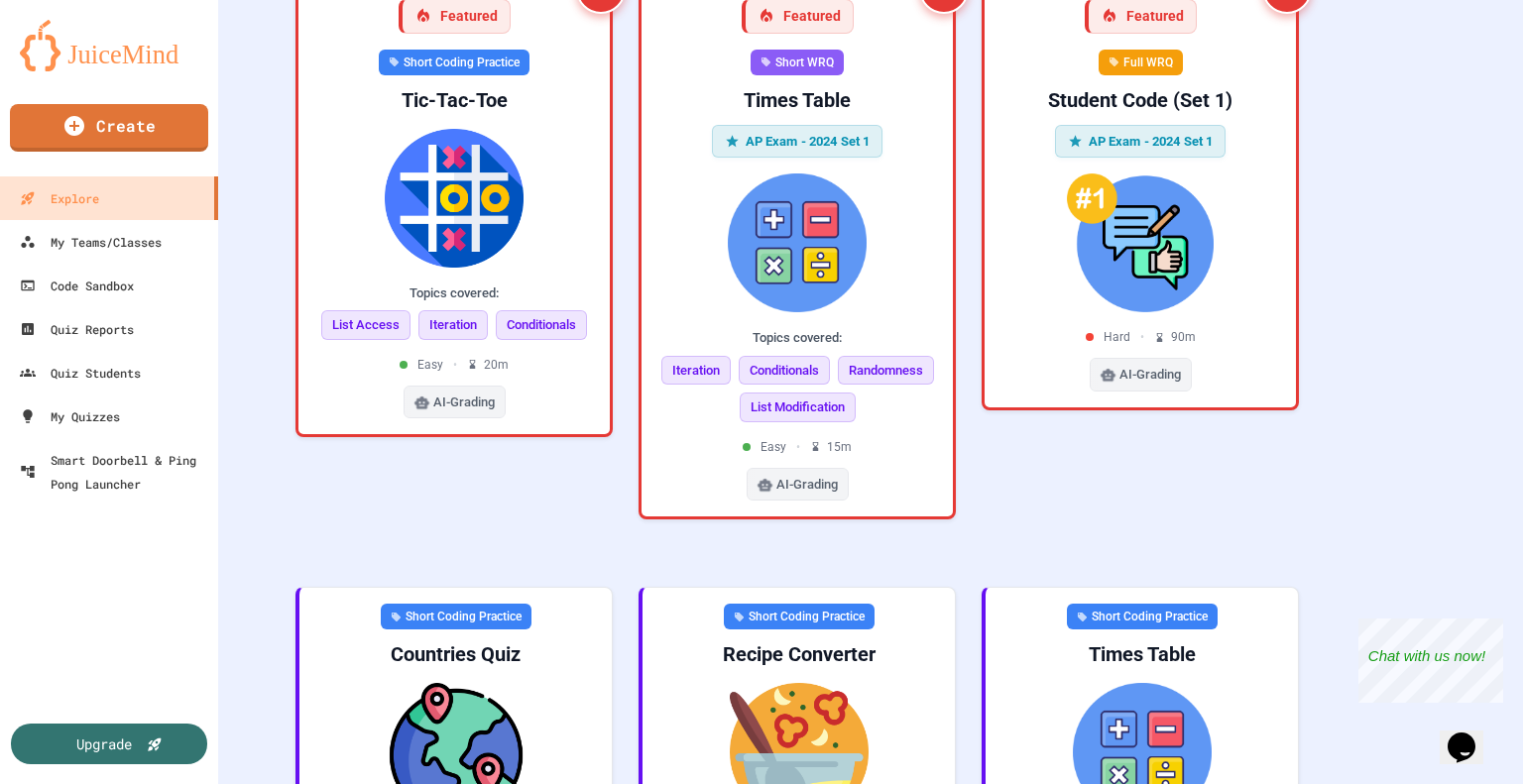 click 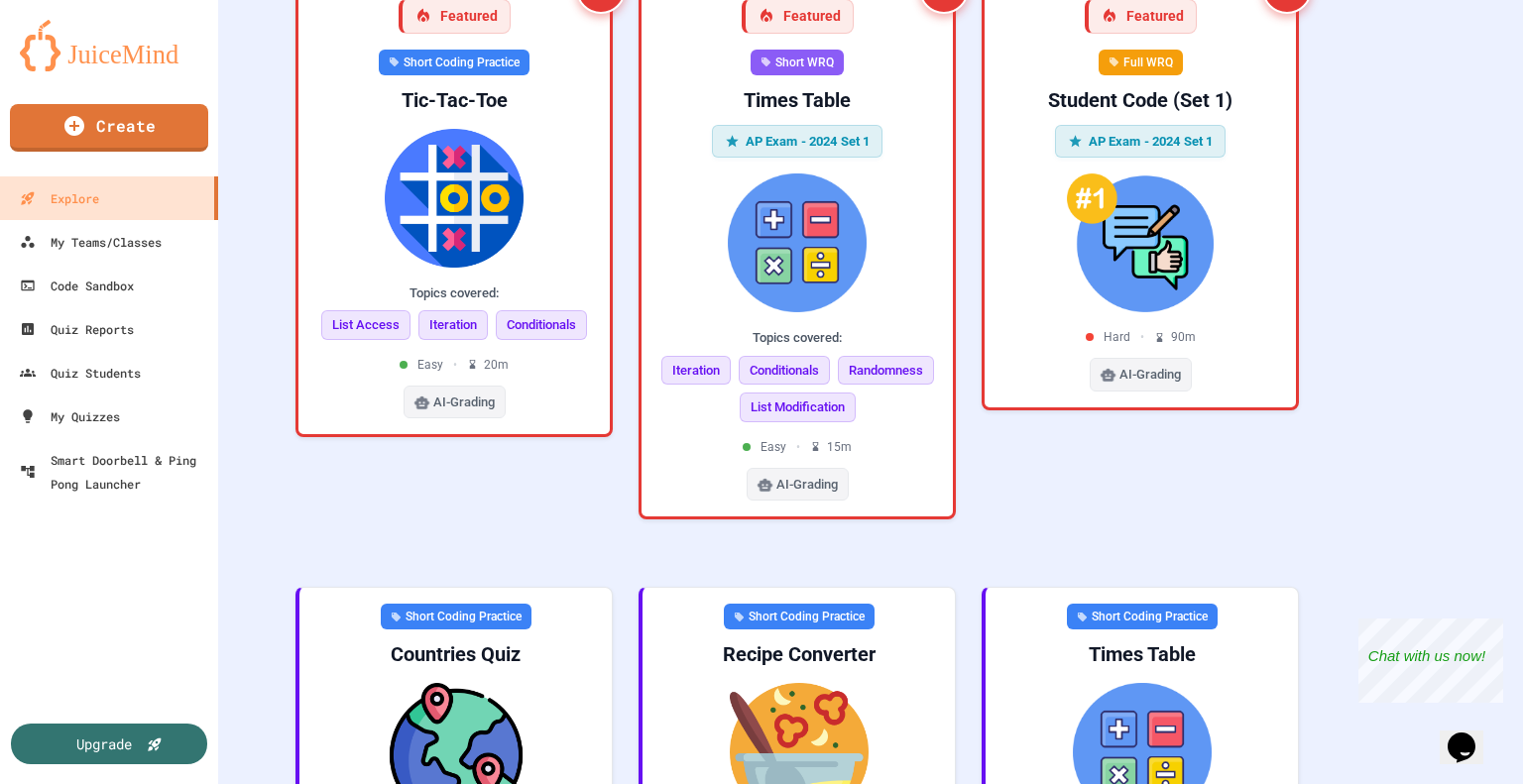 drag, startPoint x: 1232, startPoint y: 98, endPoint x: 1214, endPoint y: 98, distance: 18 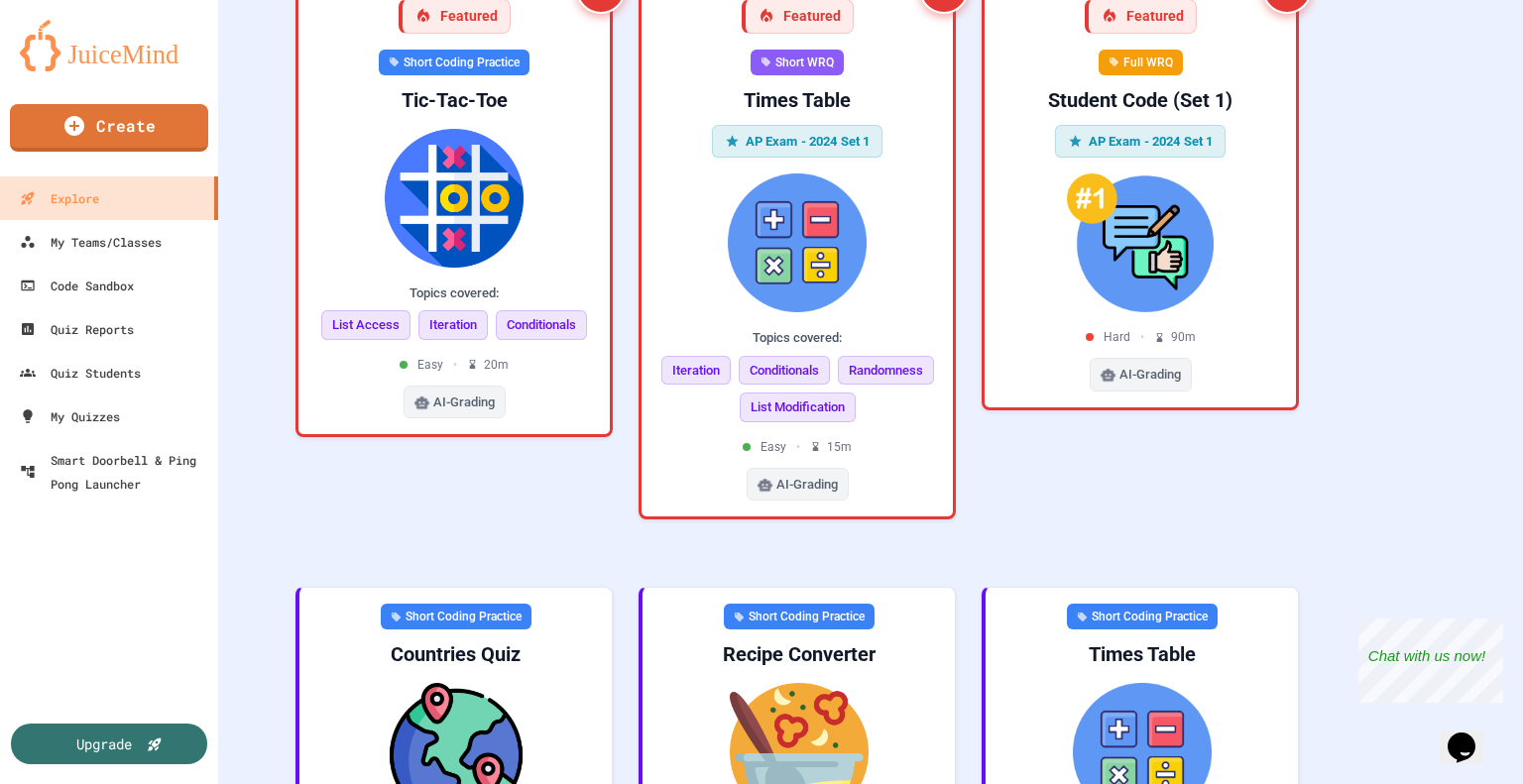 click 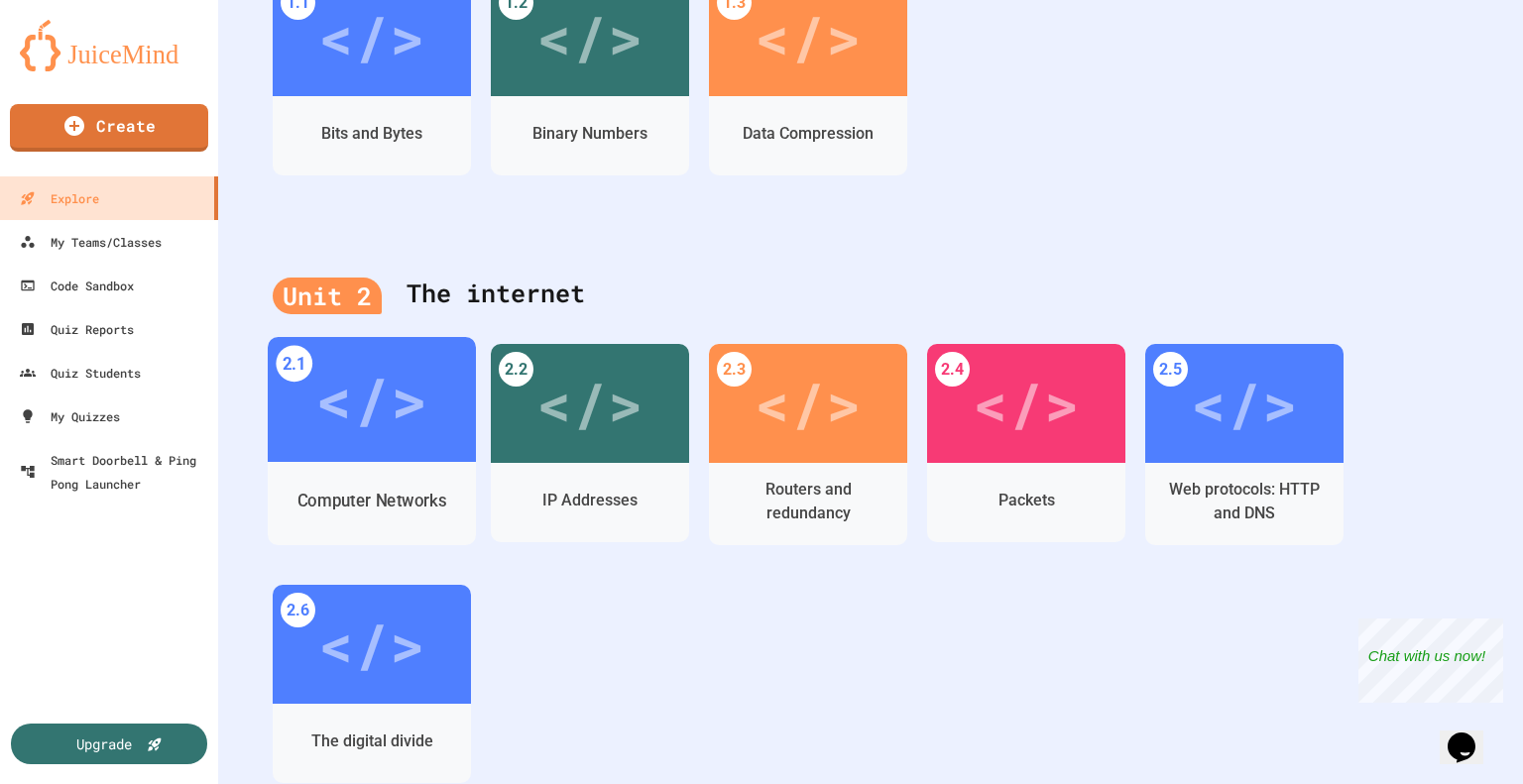 click on "Computer Networks" at bounding box center [372, 502] 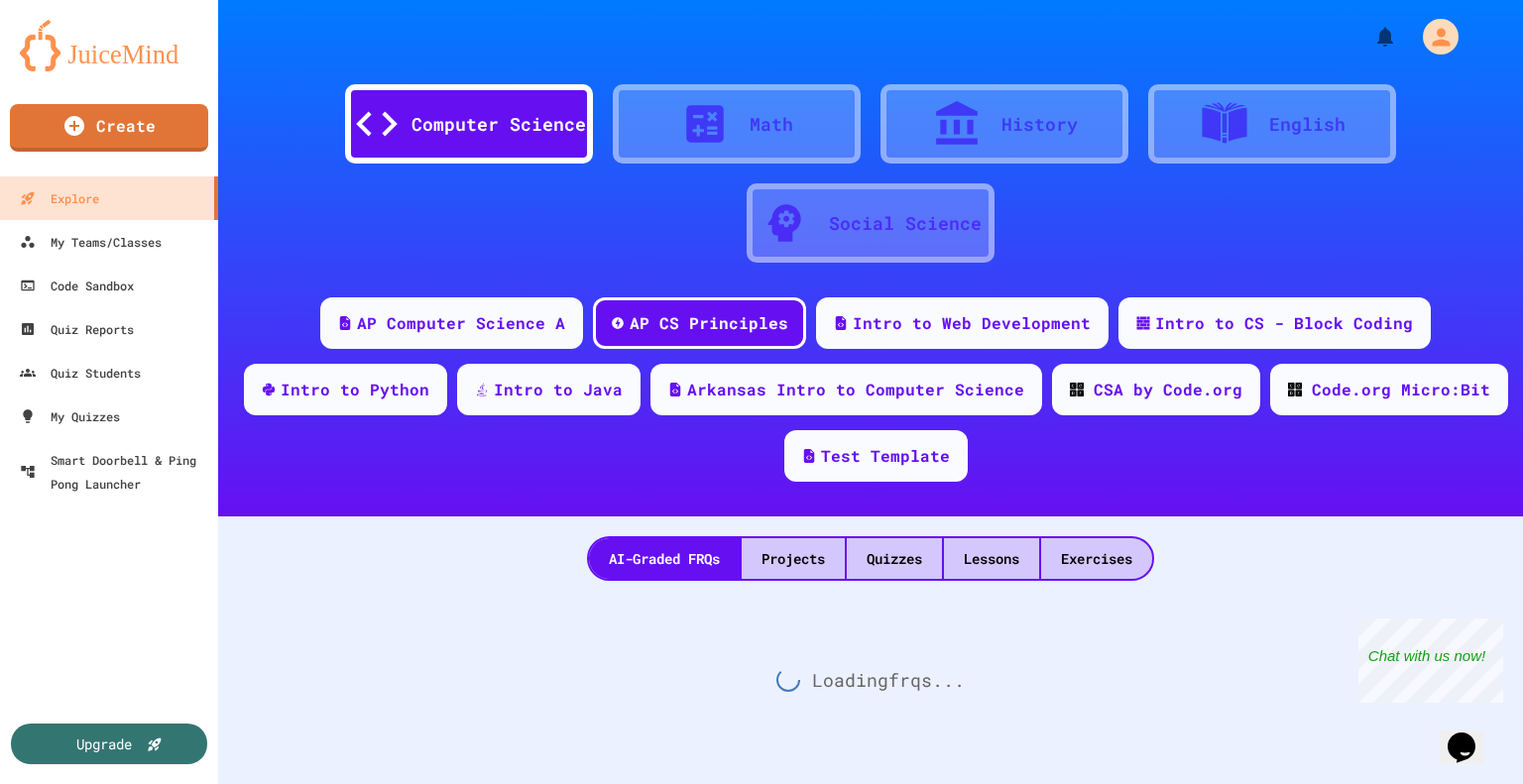 click on "Computer Networks" at bounding box center [533, 1108] 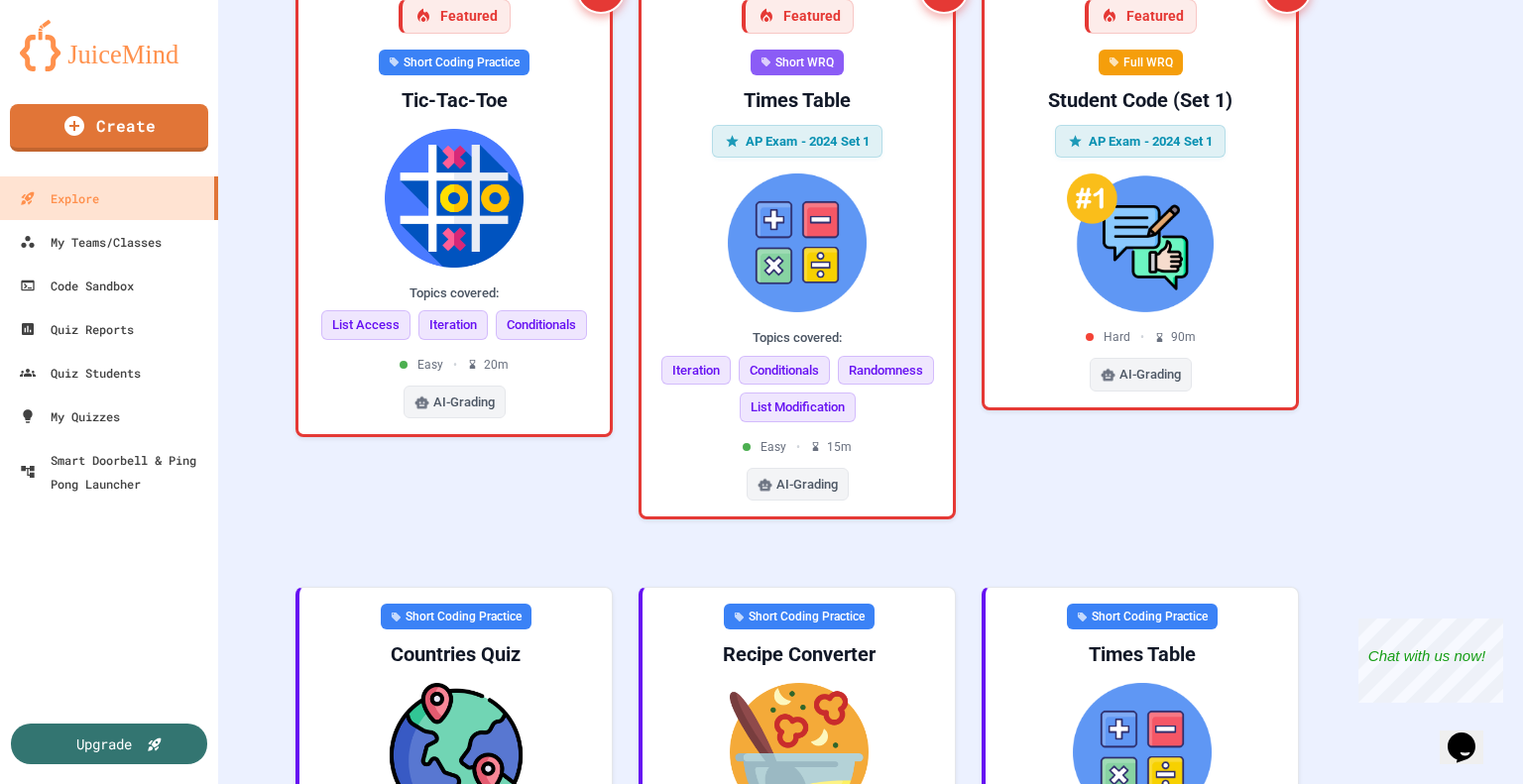 scroll, scrollTop: 852, scrollLeft: 0, axis: vertical 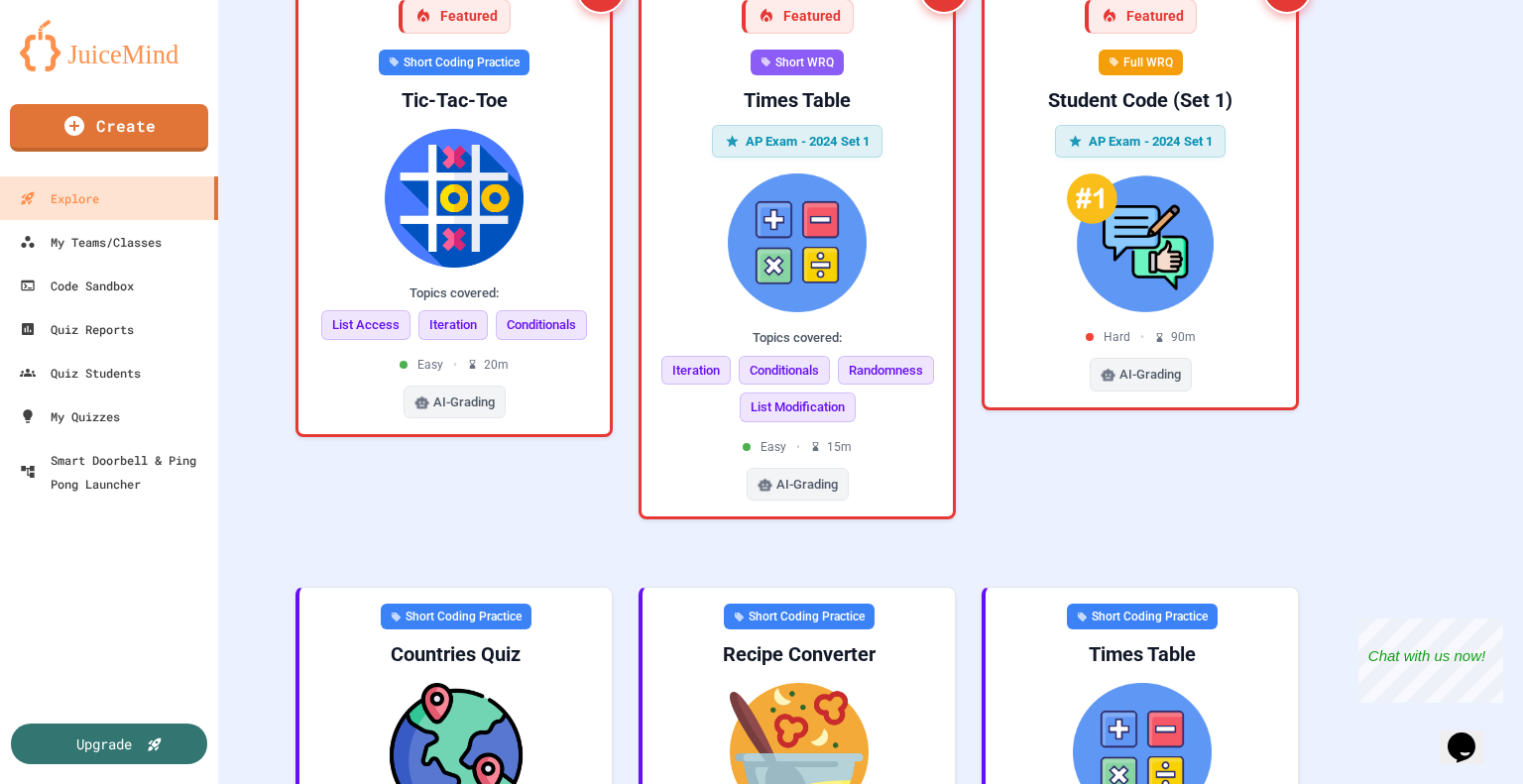 click 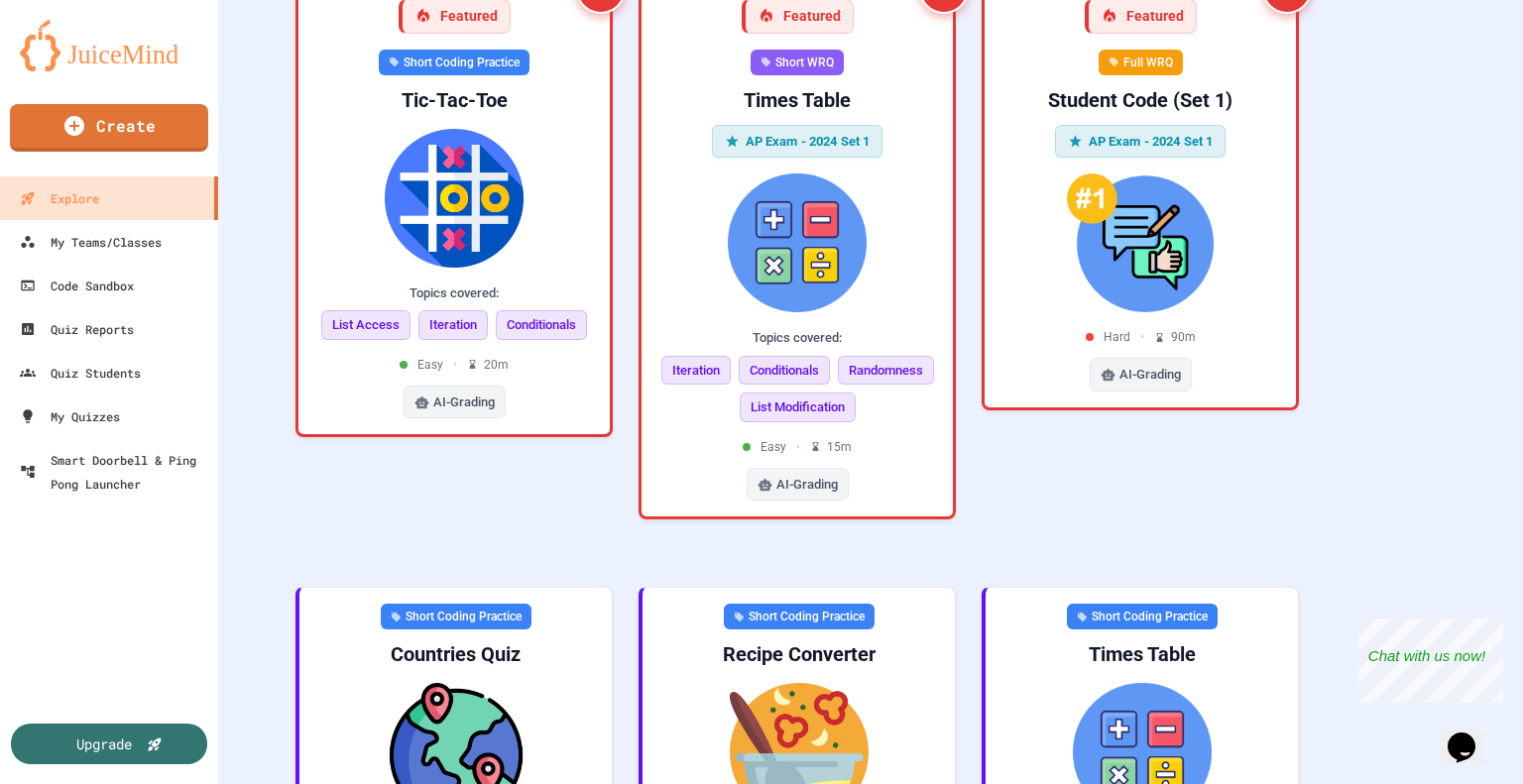 click 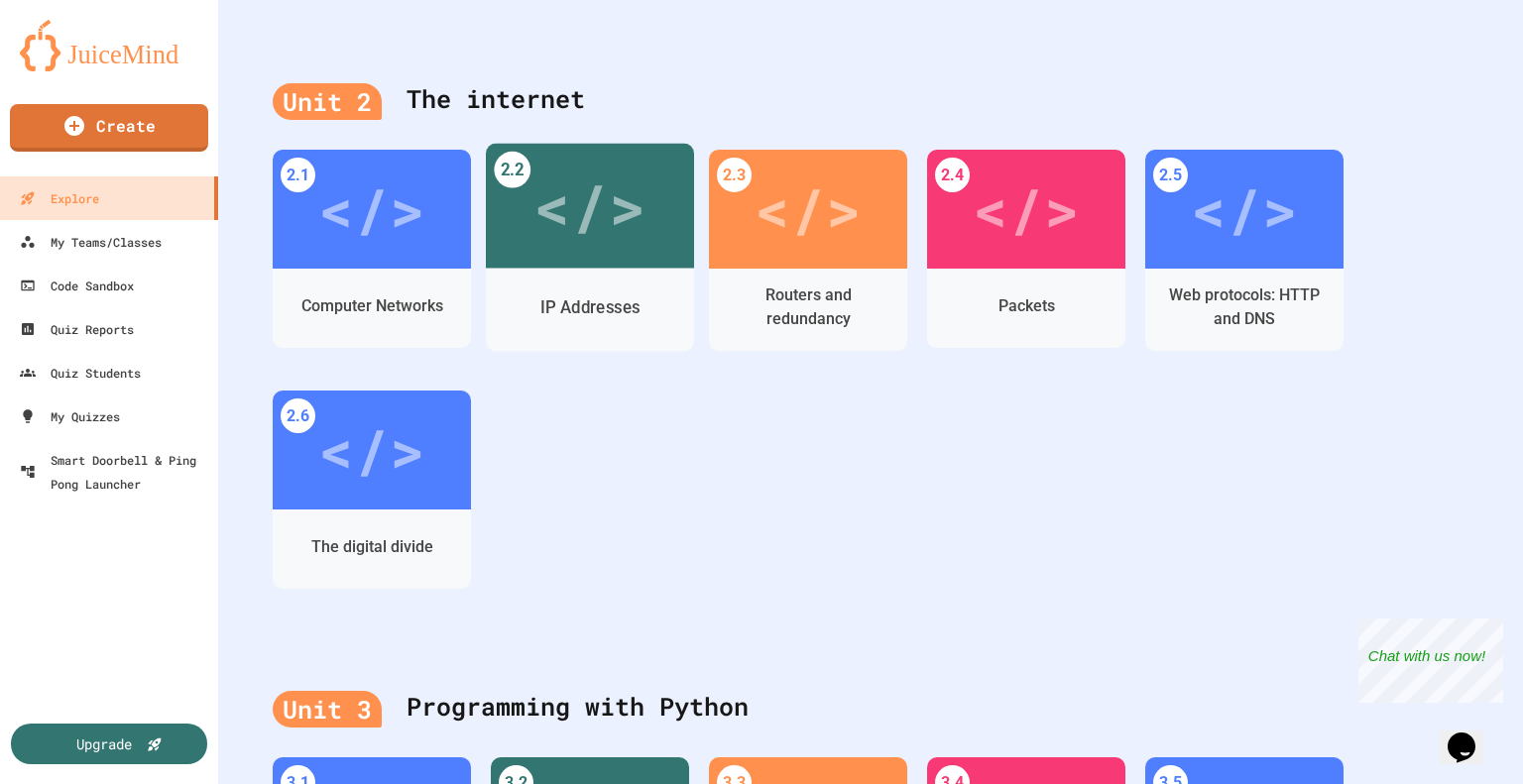 click on "</>" at bounding box center [590, 206] 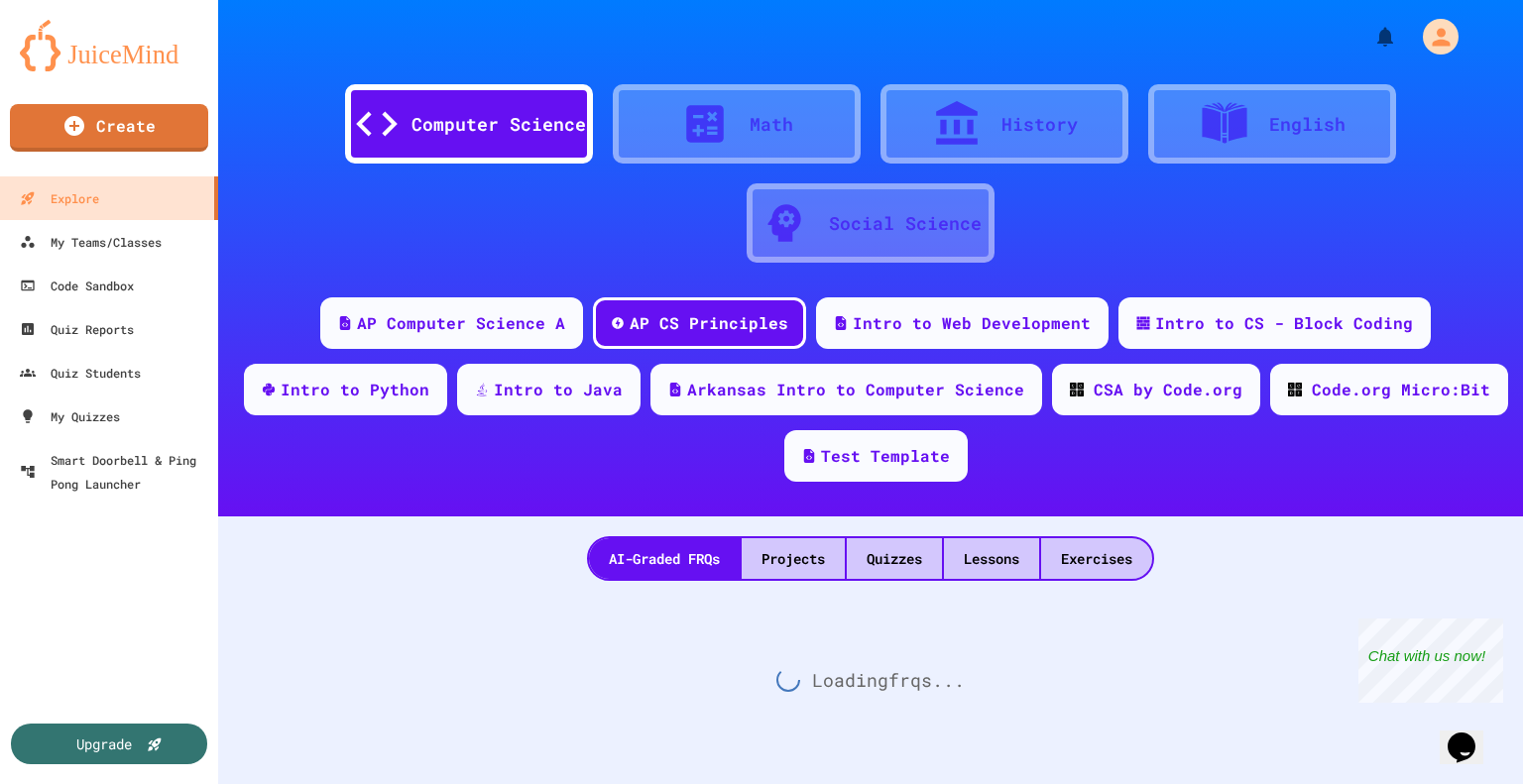 scroll, scrollTop: 9, scrollLeft: 0, axis: vertical 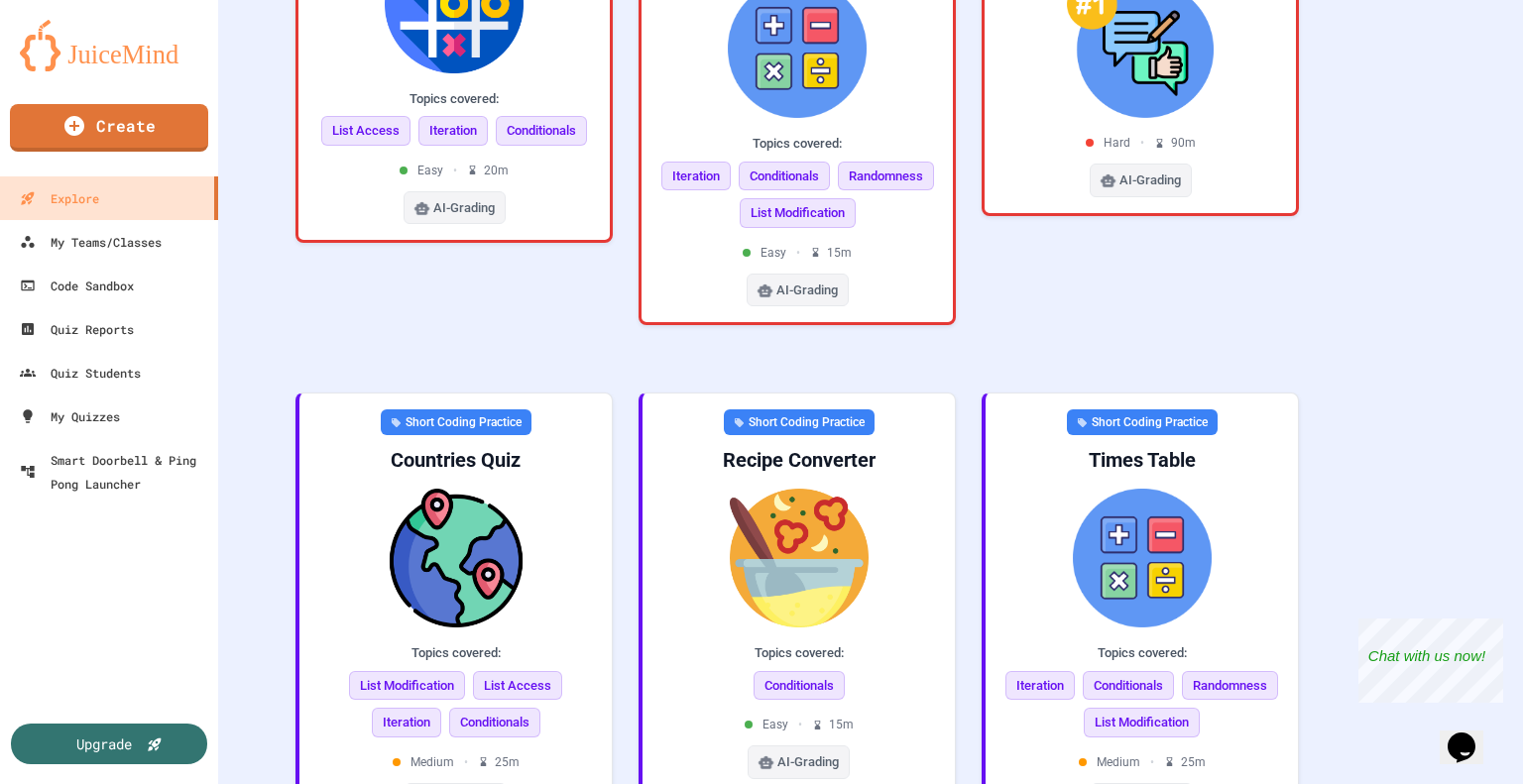 click at bounding box center [813, 1458] 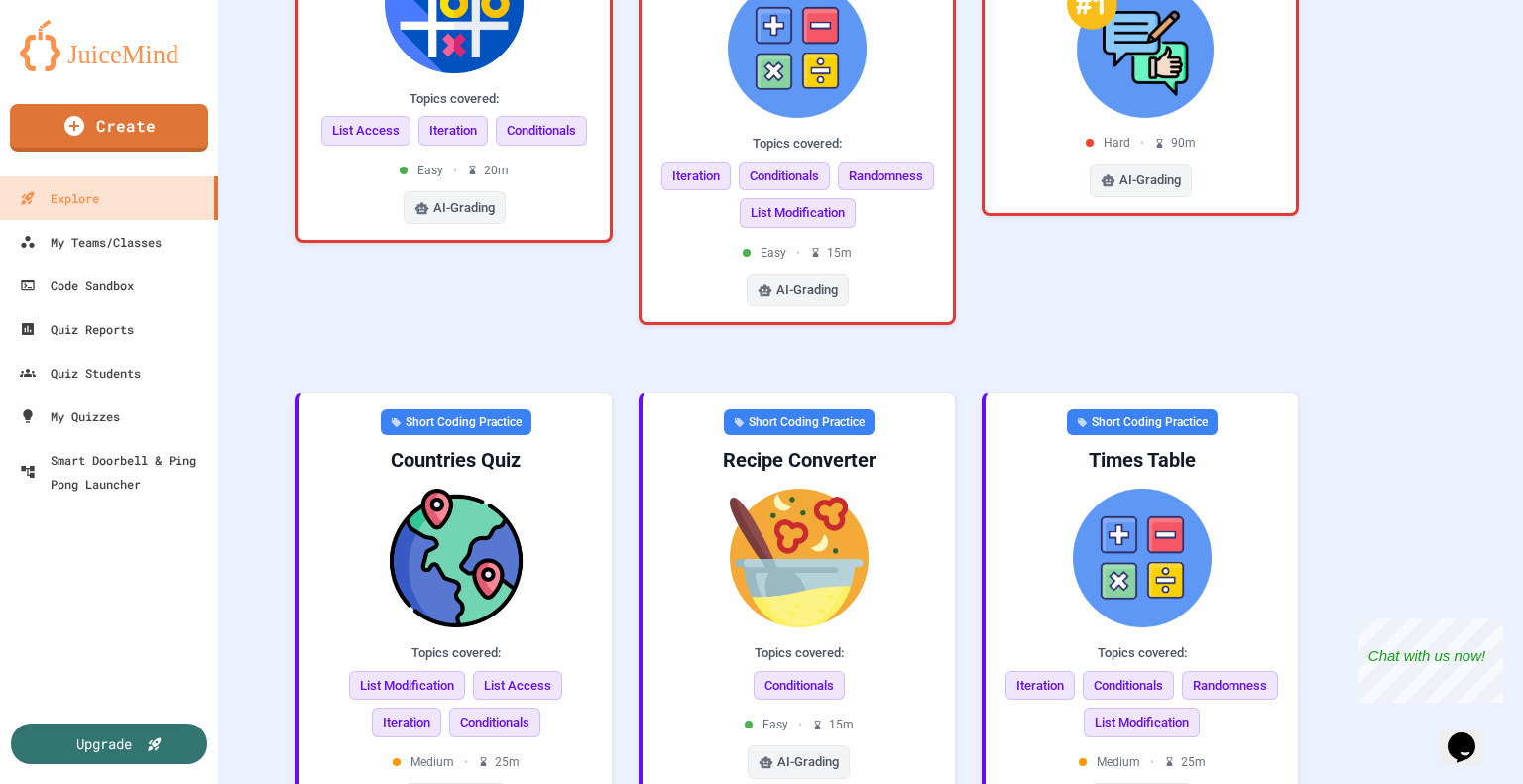 click 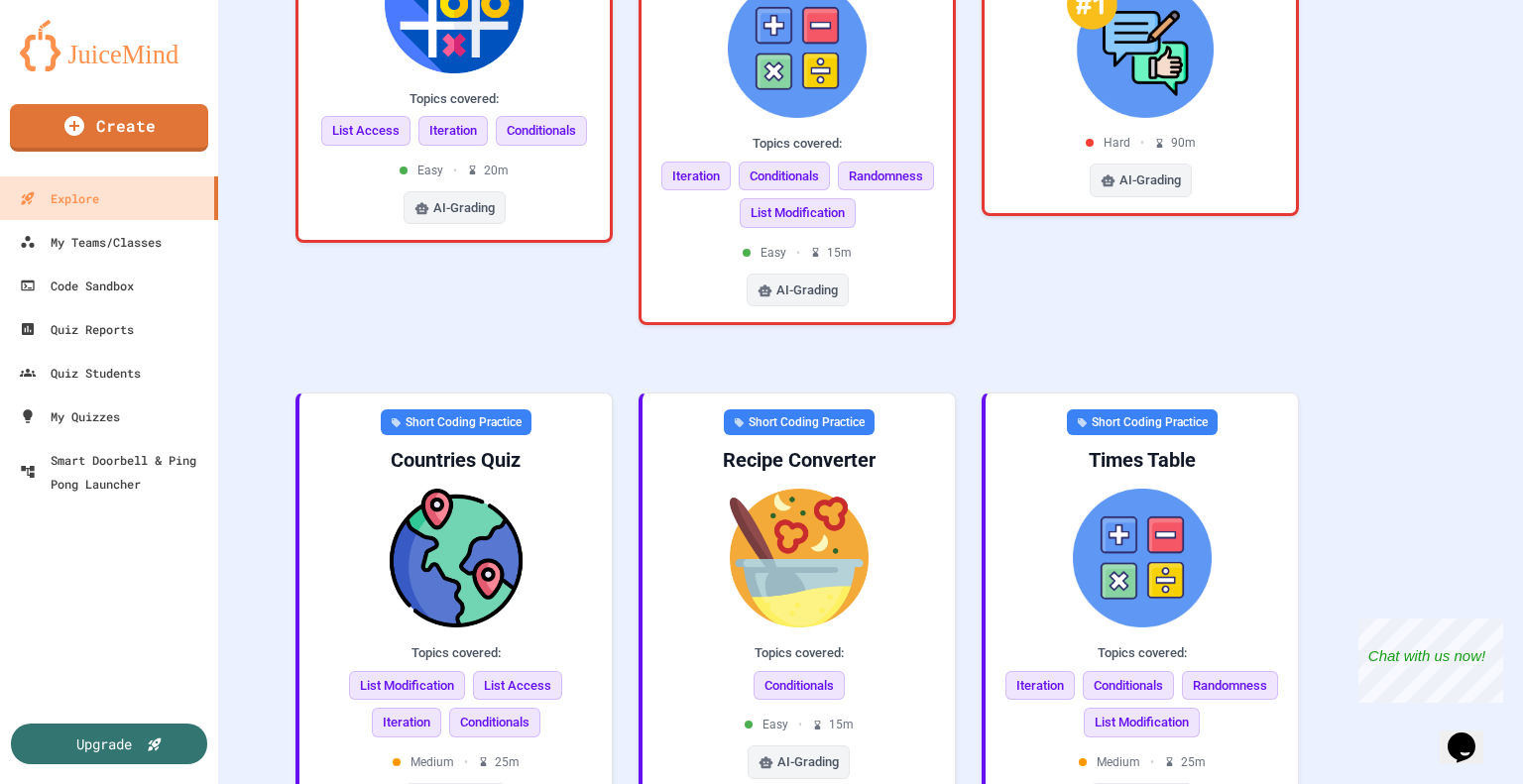 click 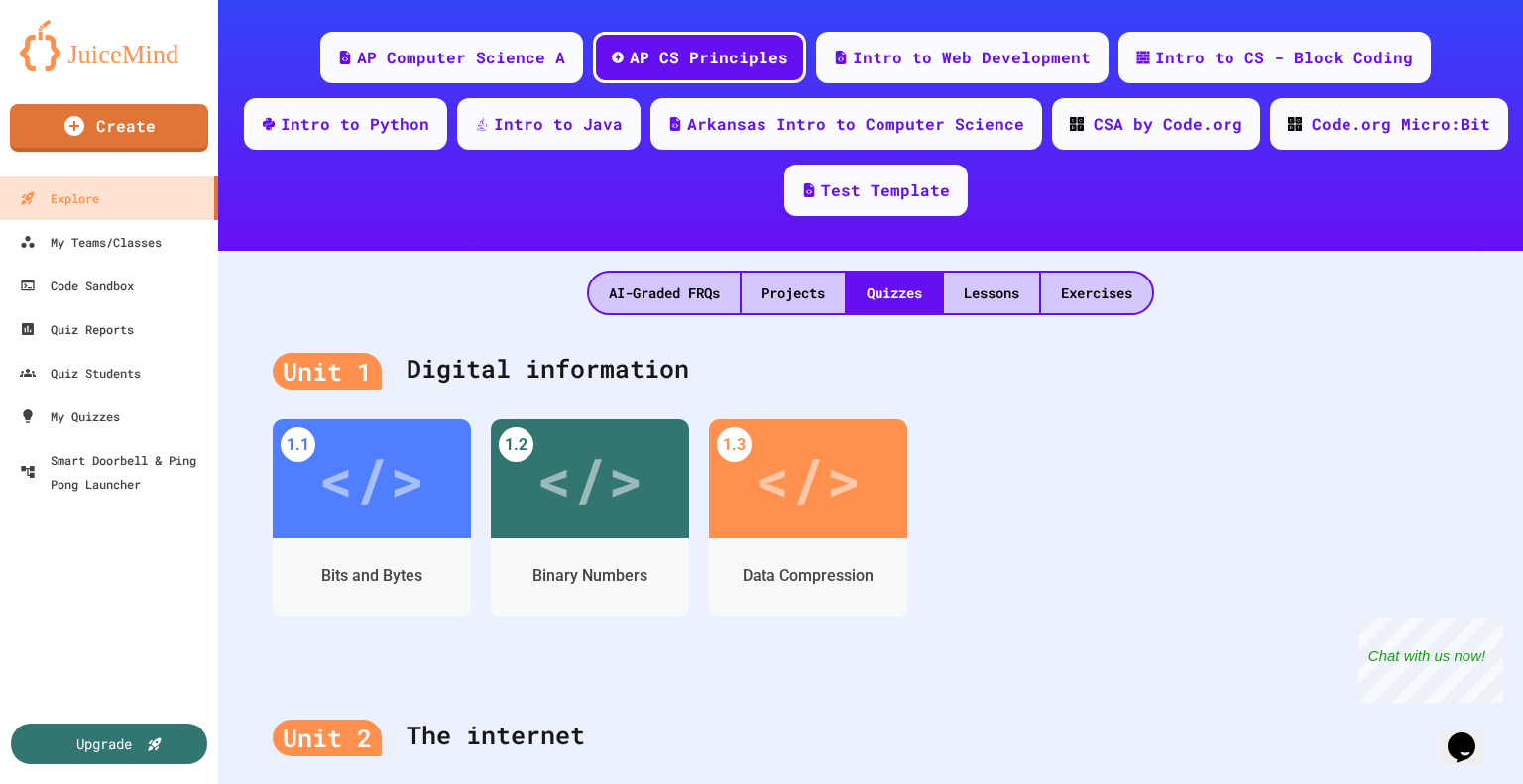 scroll, scrollTop: 0, scrollLeft: 0, axis: both 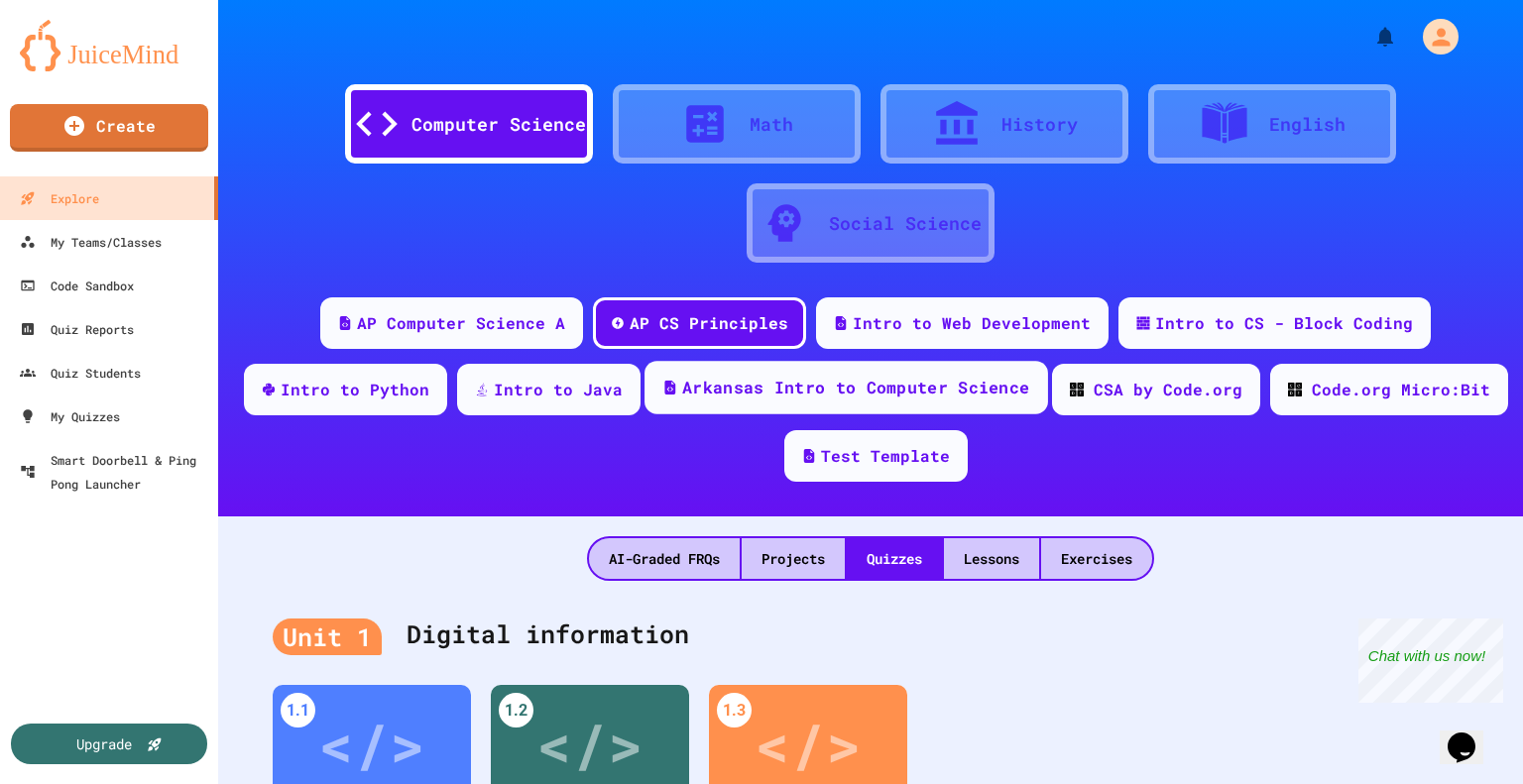 click on "Arkansas Intro to Computer Science" at bounding box center [846, 388] 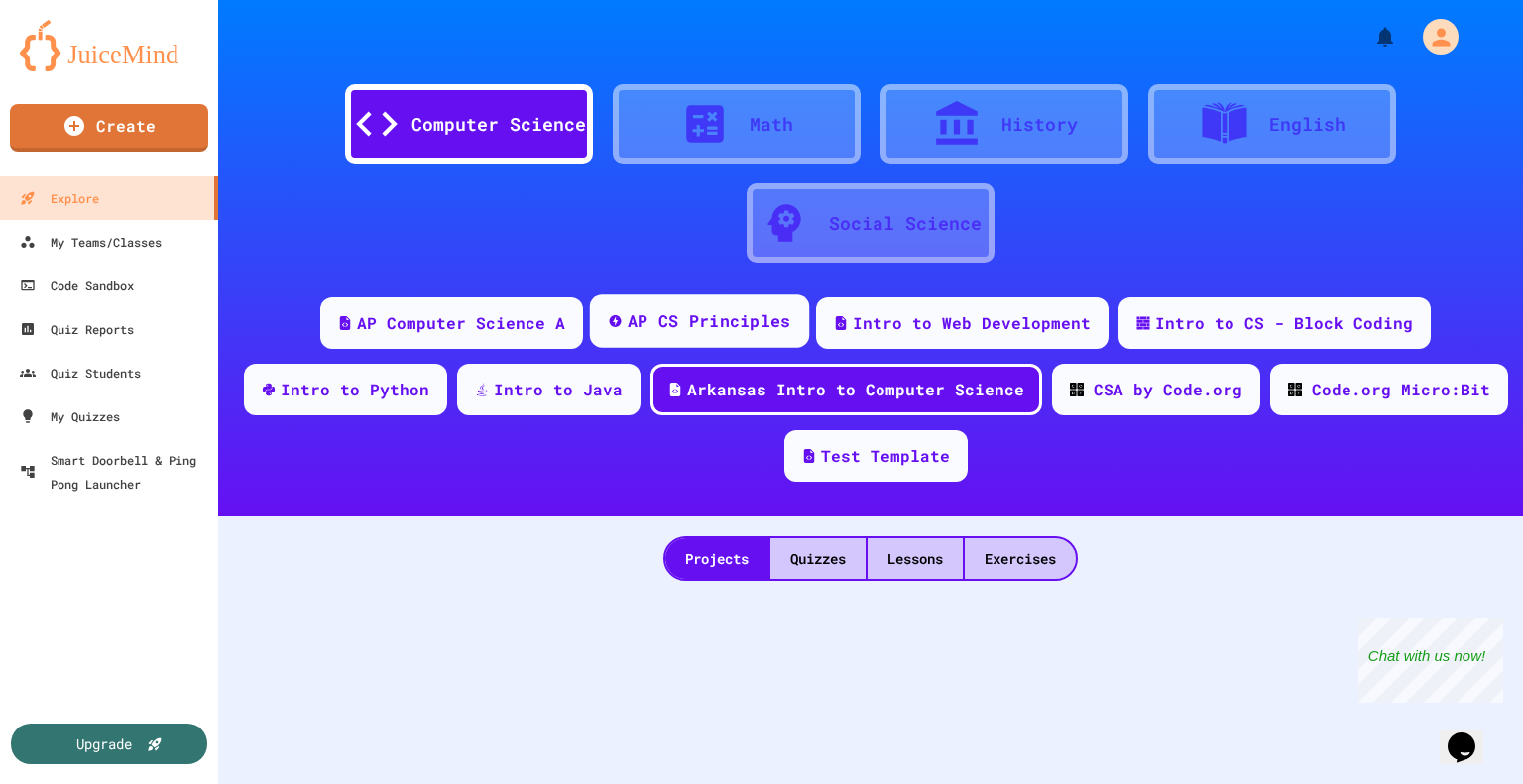 click on "AP CS Principles" at bounding box center [709, 321] 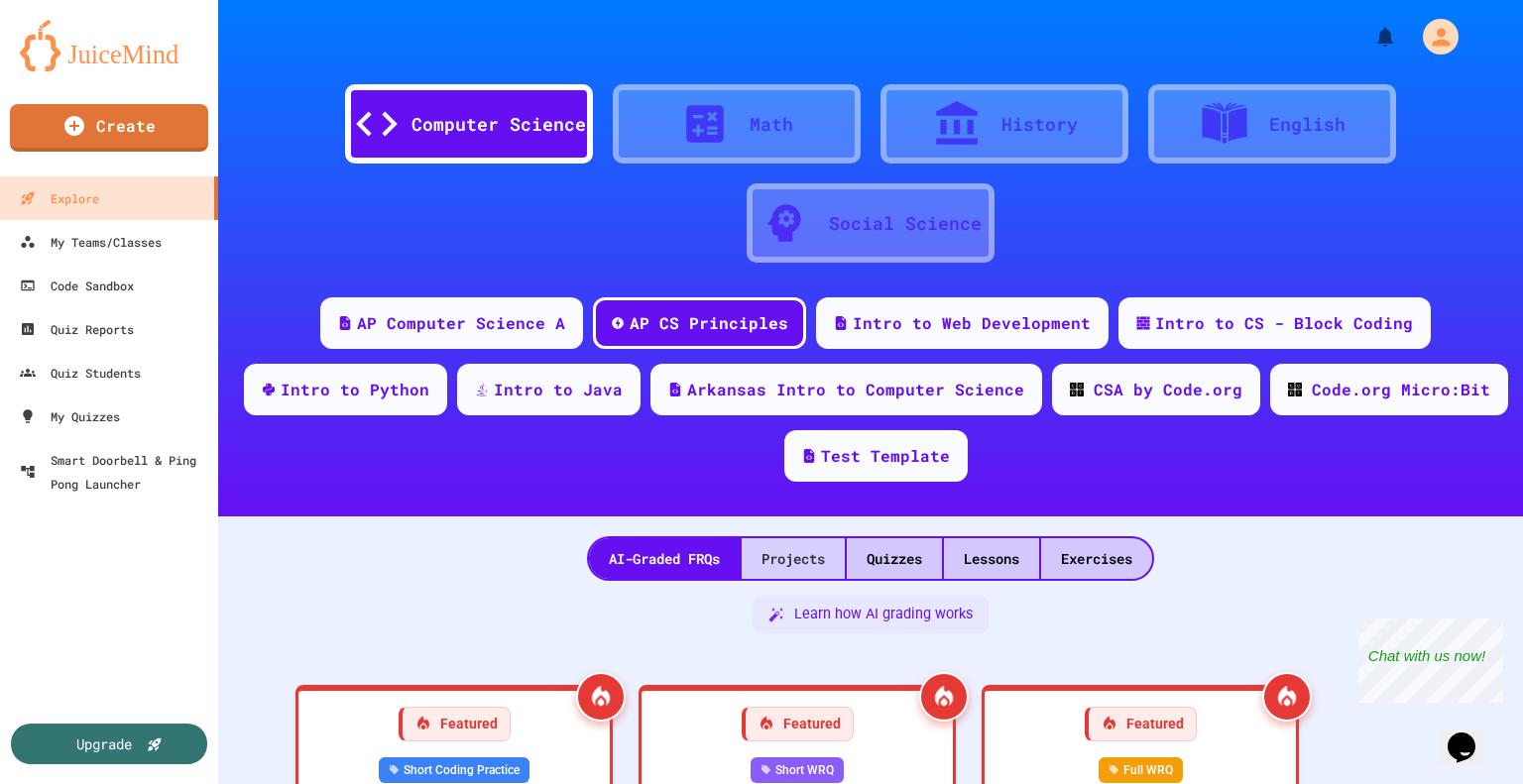 click on "Projects" at bounding box center (793, 558) 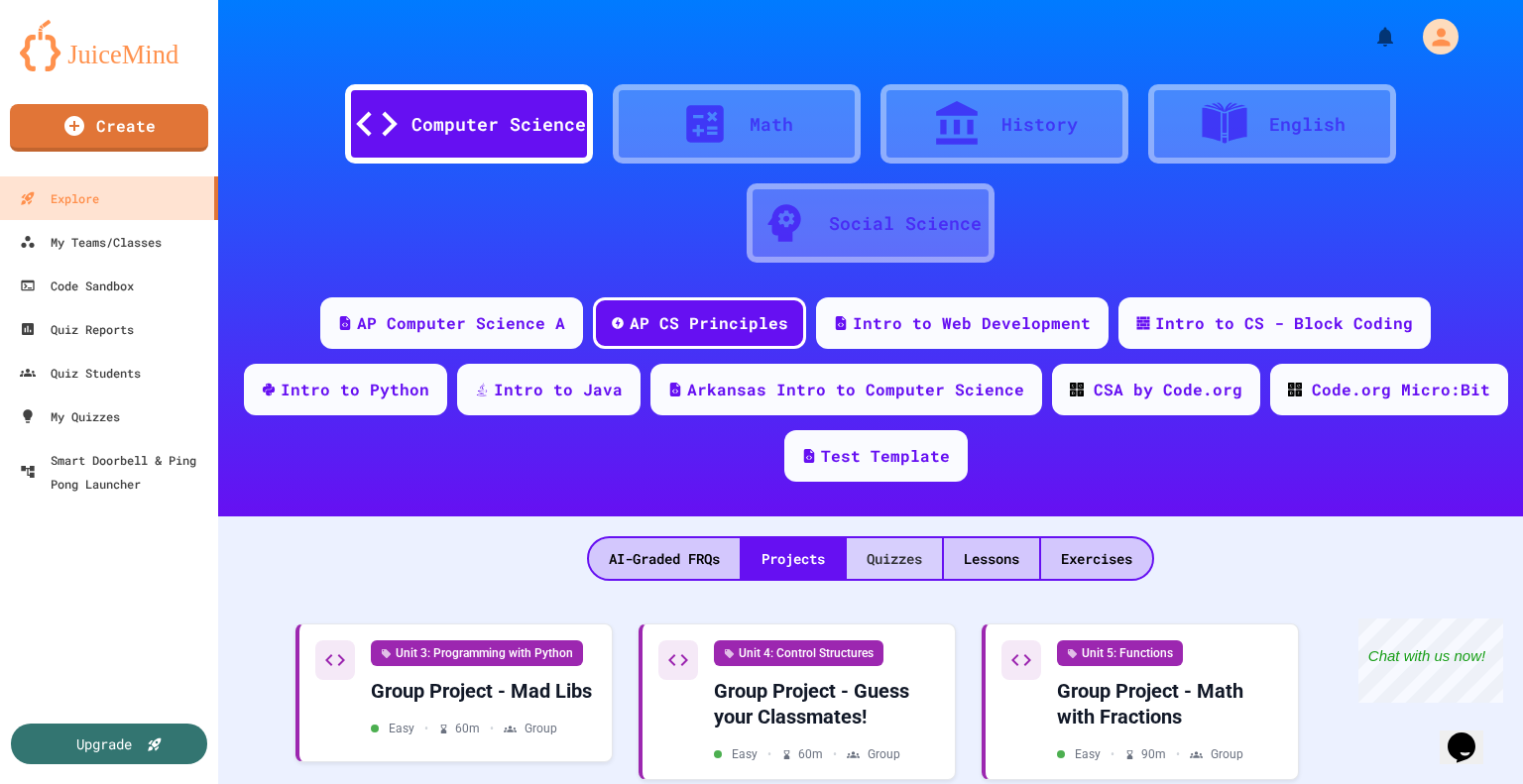 click on "Quizzes" at bounding box center [894, 558] 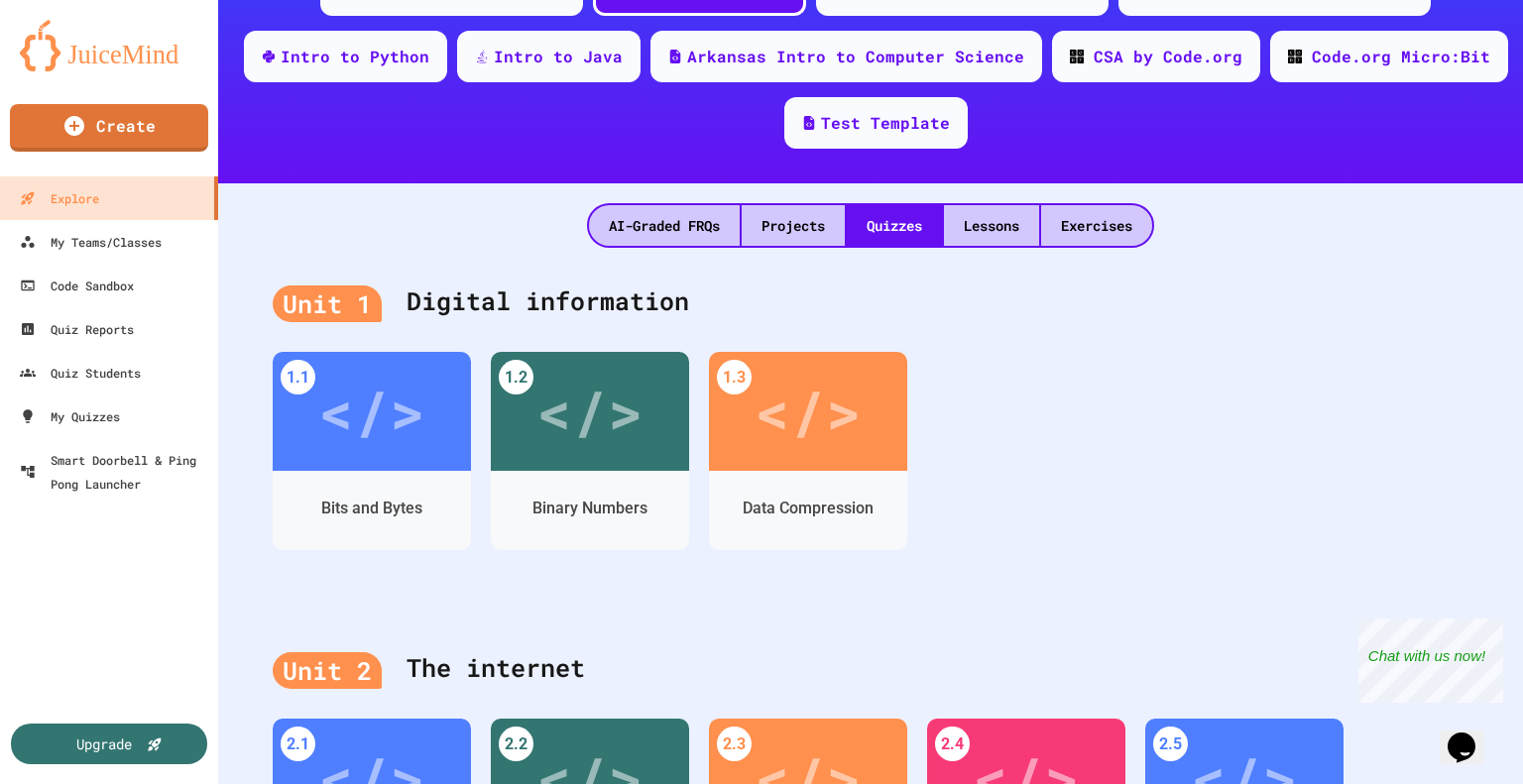 scroll, scrollTop: 502, scrollLeft: 0, axis: vertical 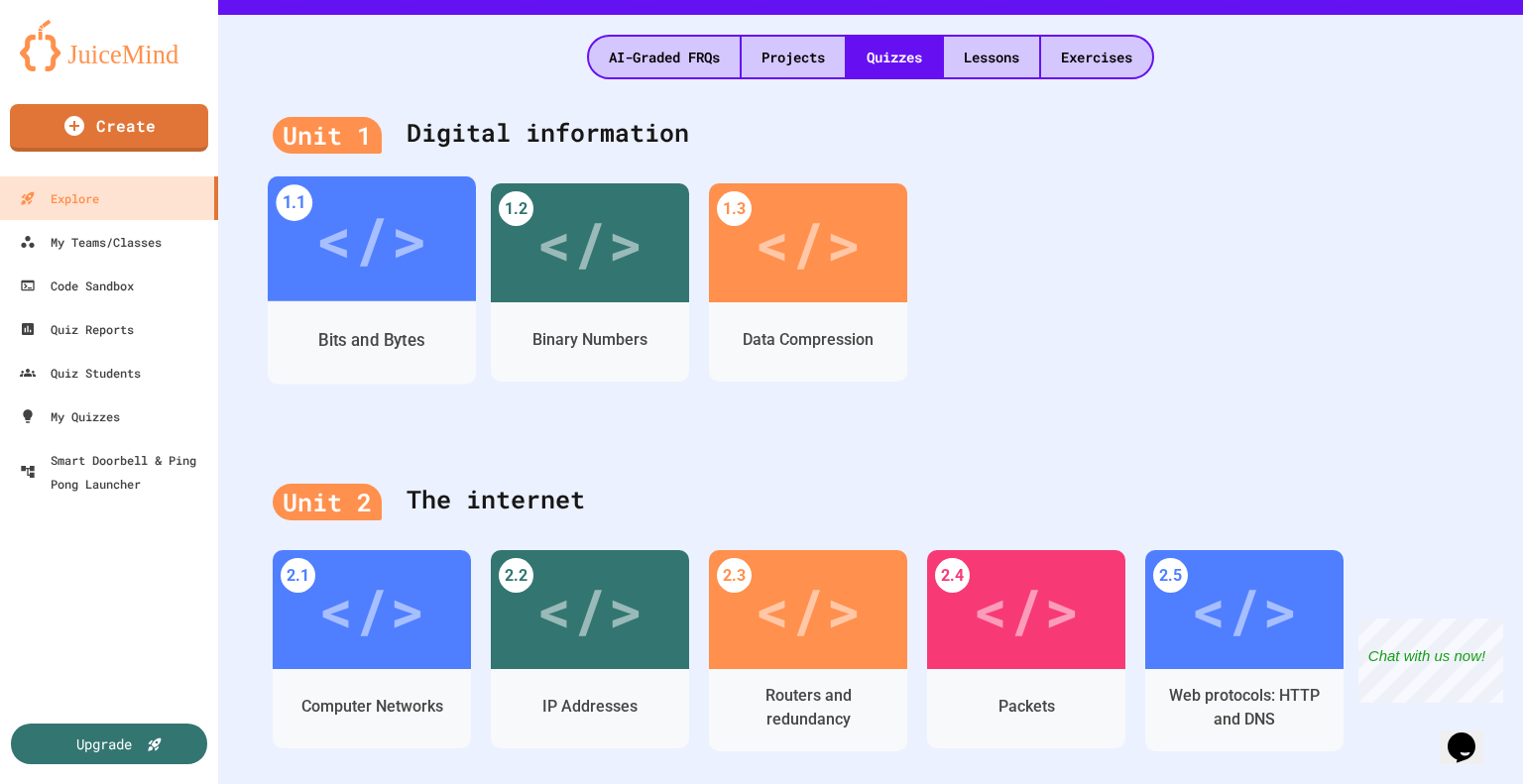 click on "Bits and Bytes" at bounding box center (371, 340) 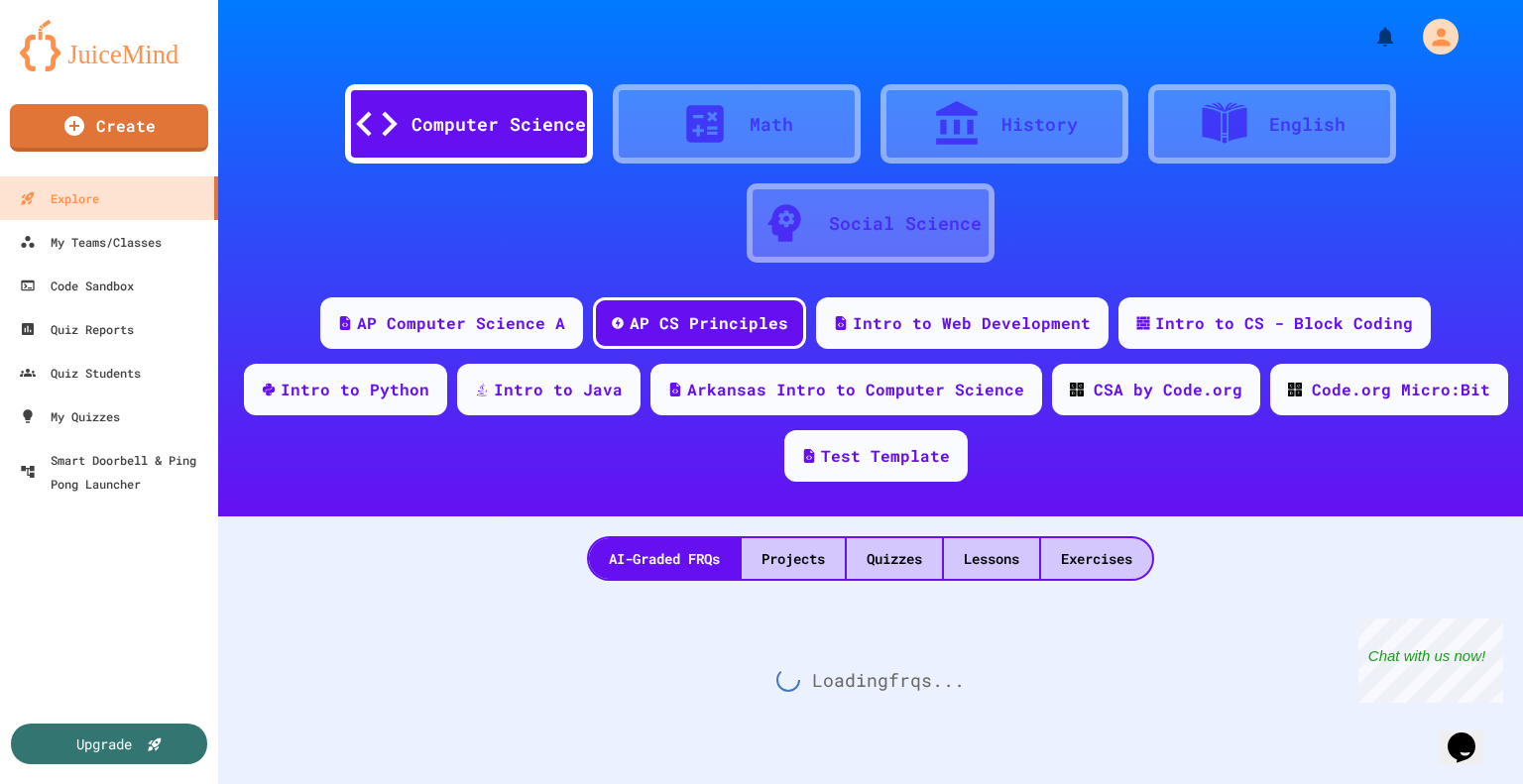click on "</>" at bounding box center [532, 967] 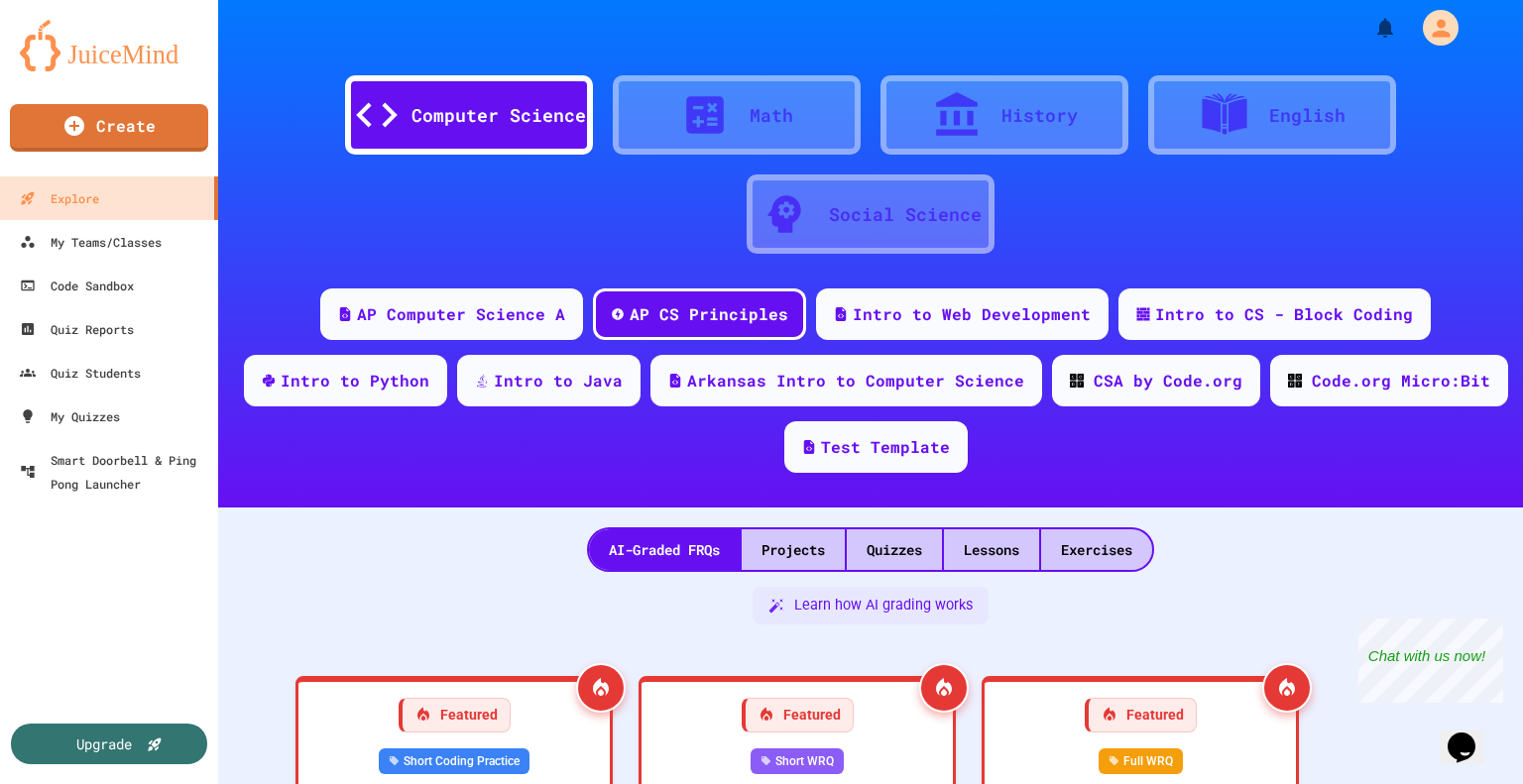 scroll, scrollTop: 502, scrollLeft: 0, axis: vertical 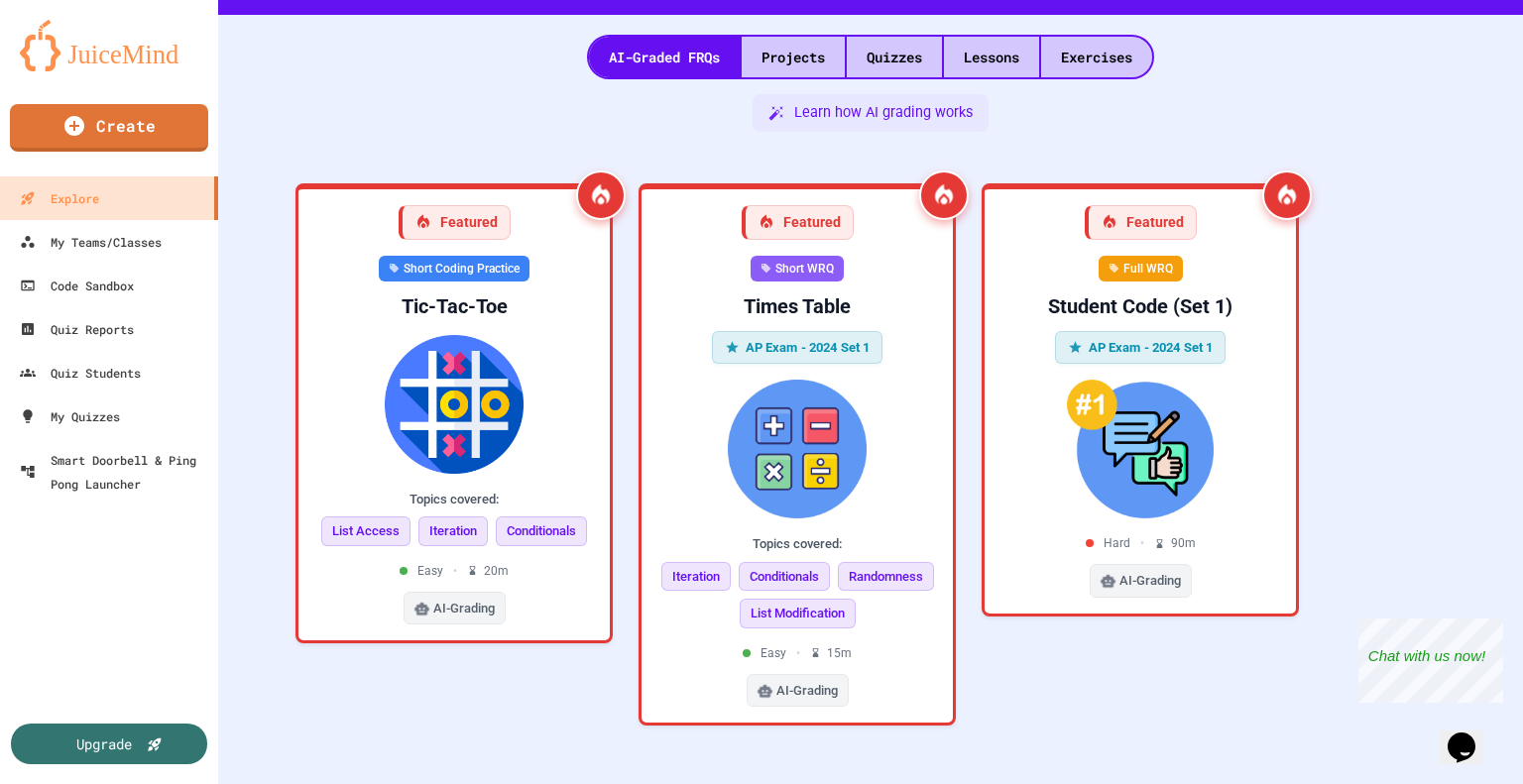 click on "Start" at bounding box center (413, 1749) 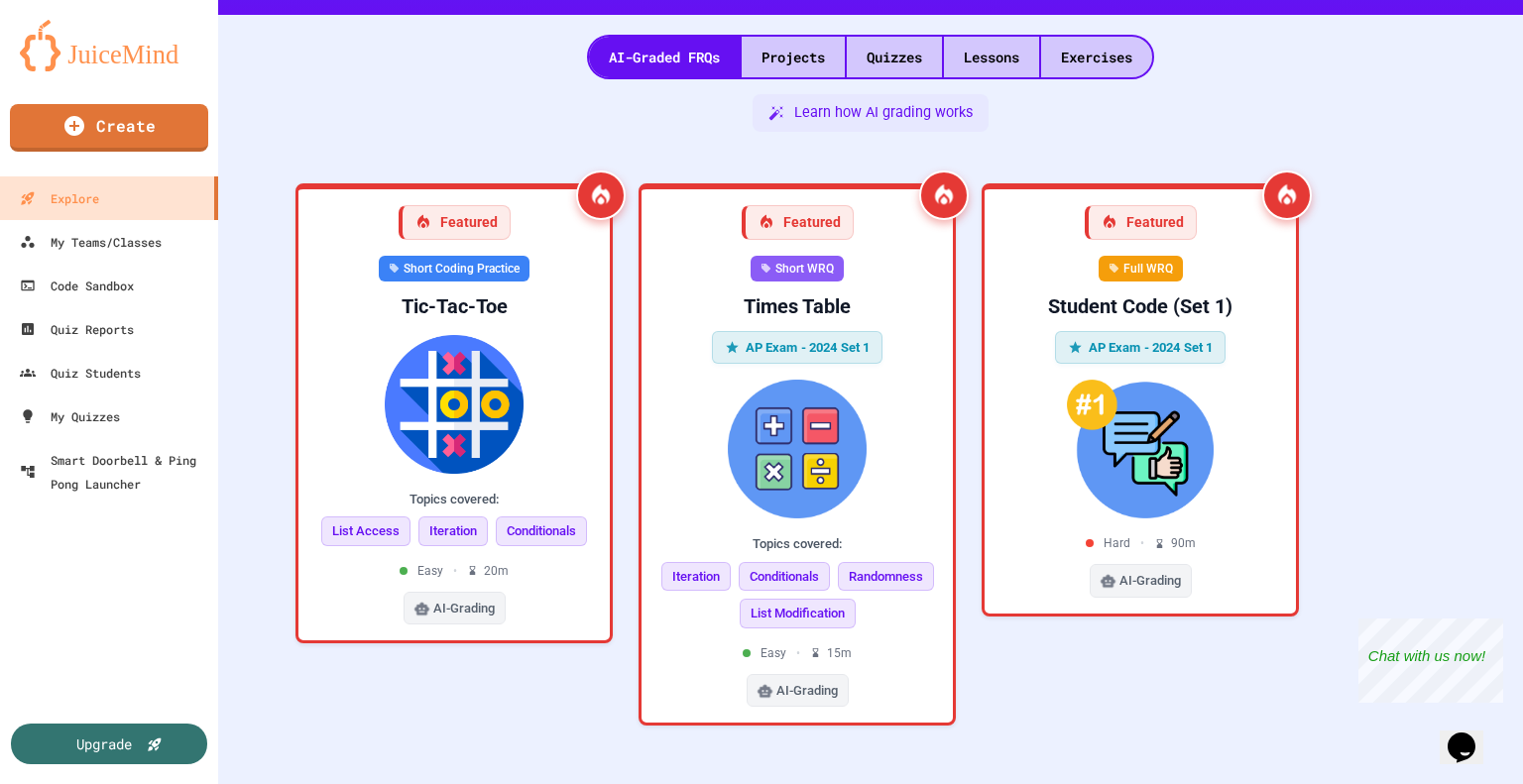 click on "Start" at bounding box center [819, 2275] 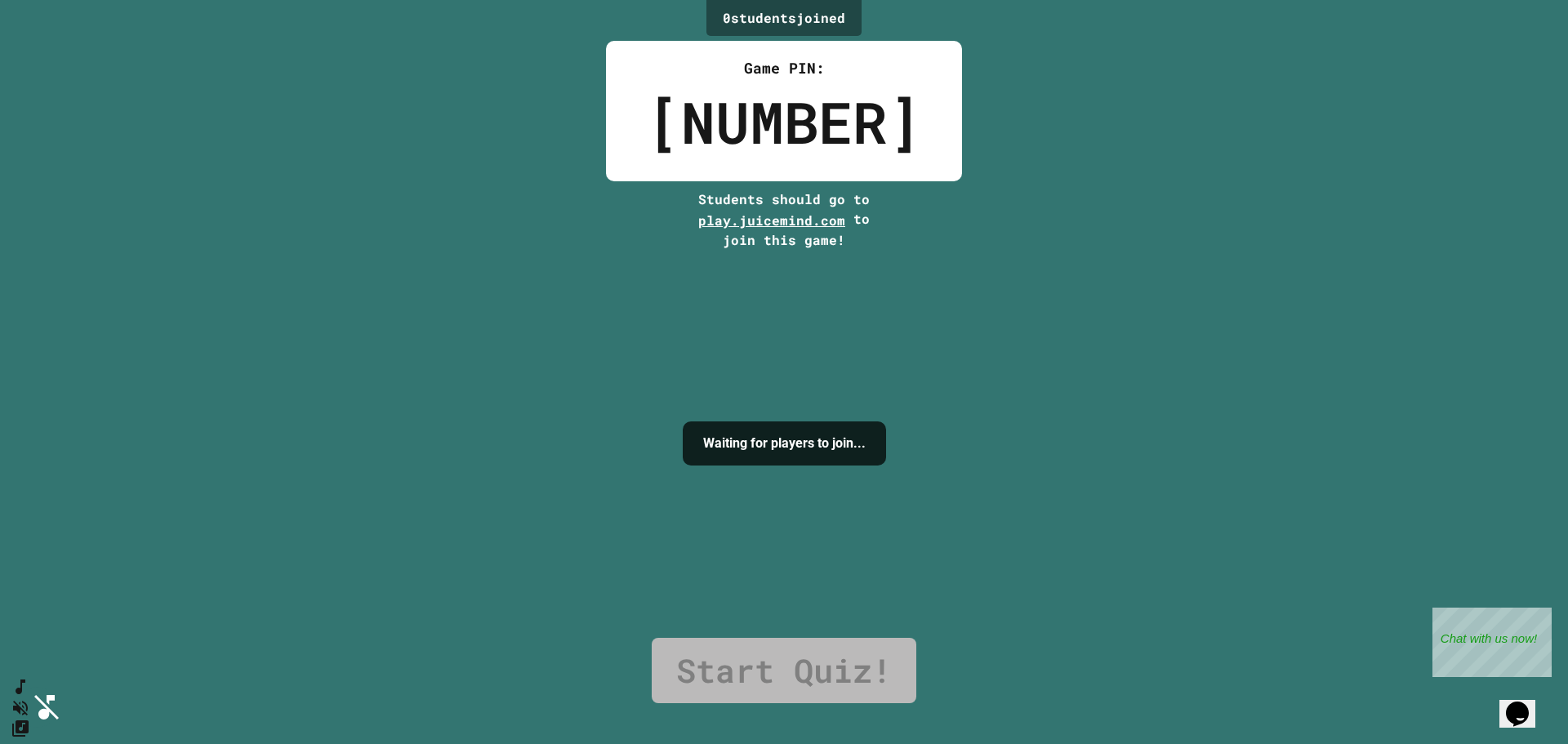 click on "I'm ready!" at bounding box center [783, 1036] 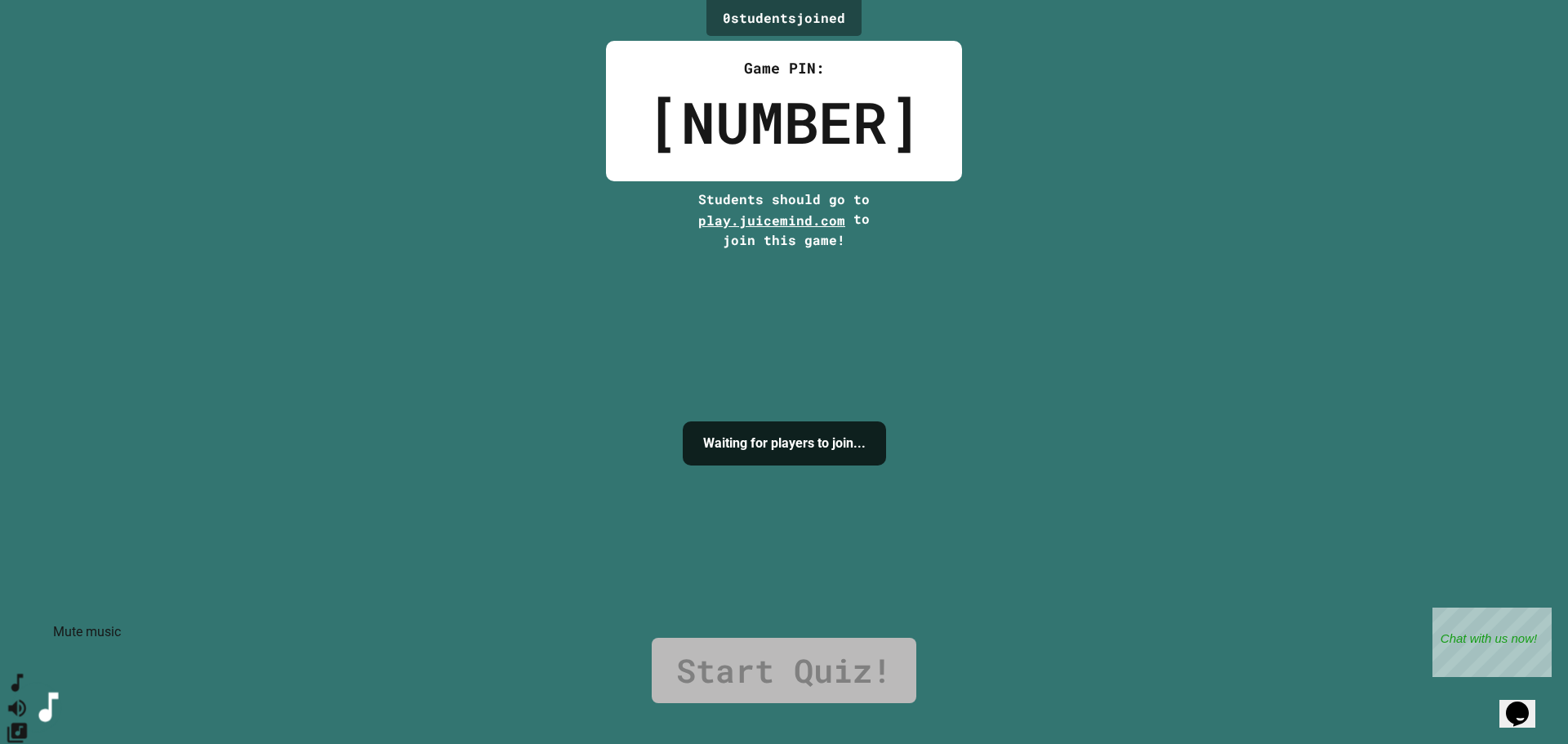 click 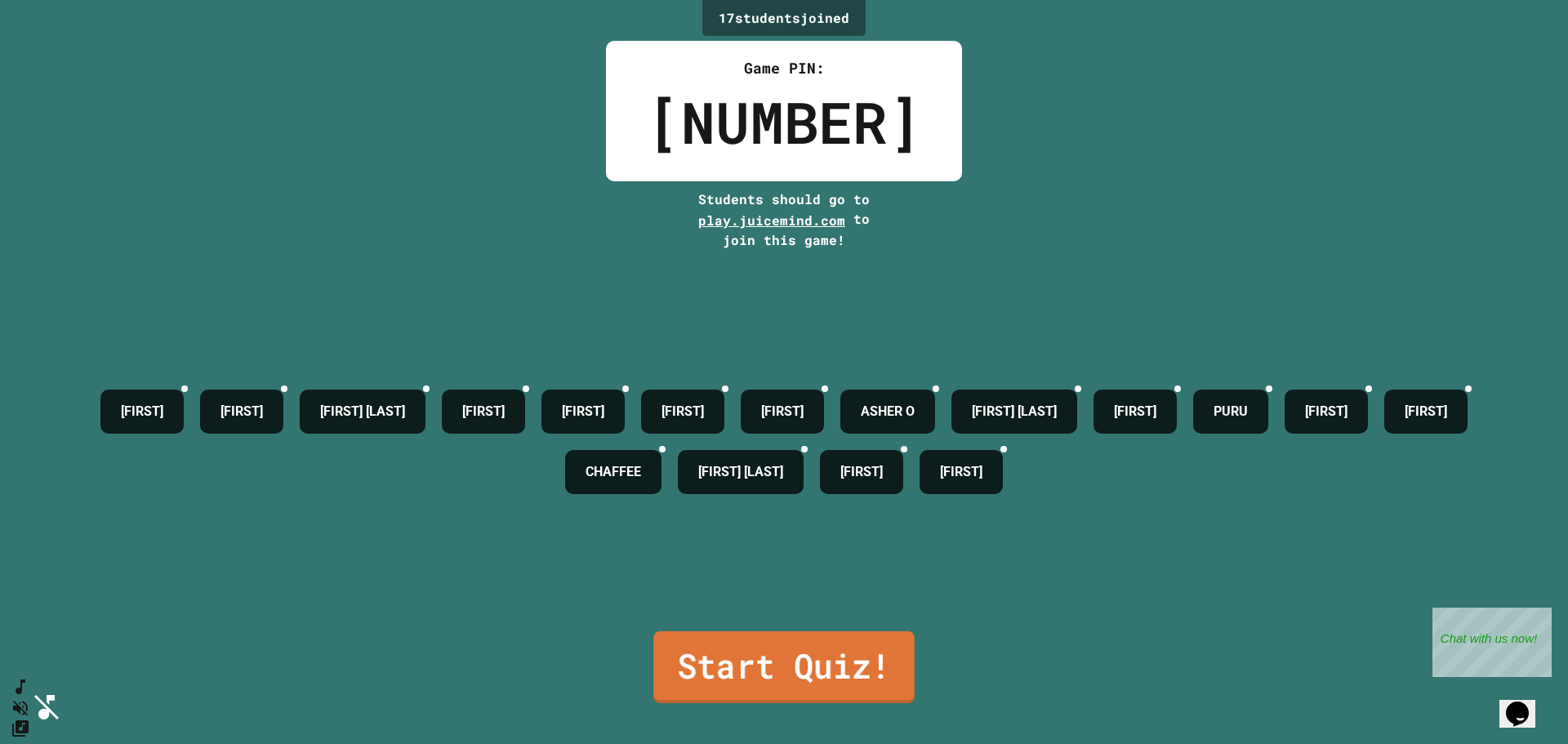 click on "Start Quiz!" at bounding box center [784, 667] 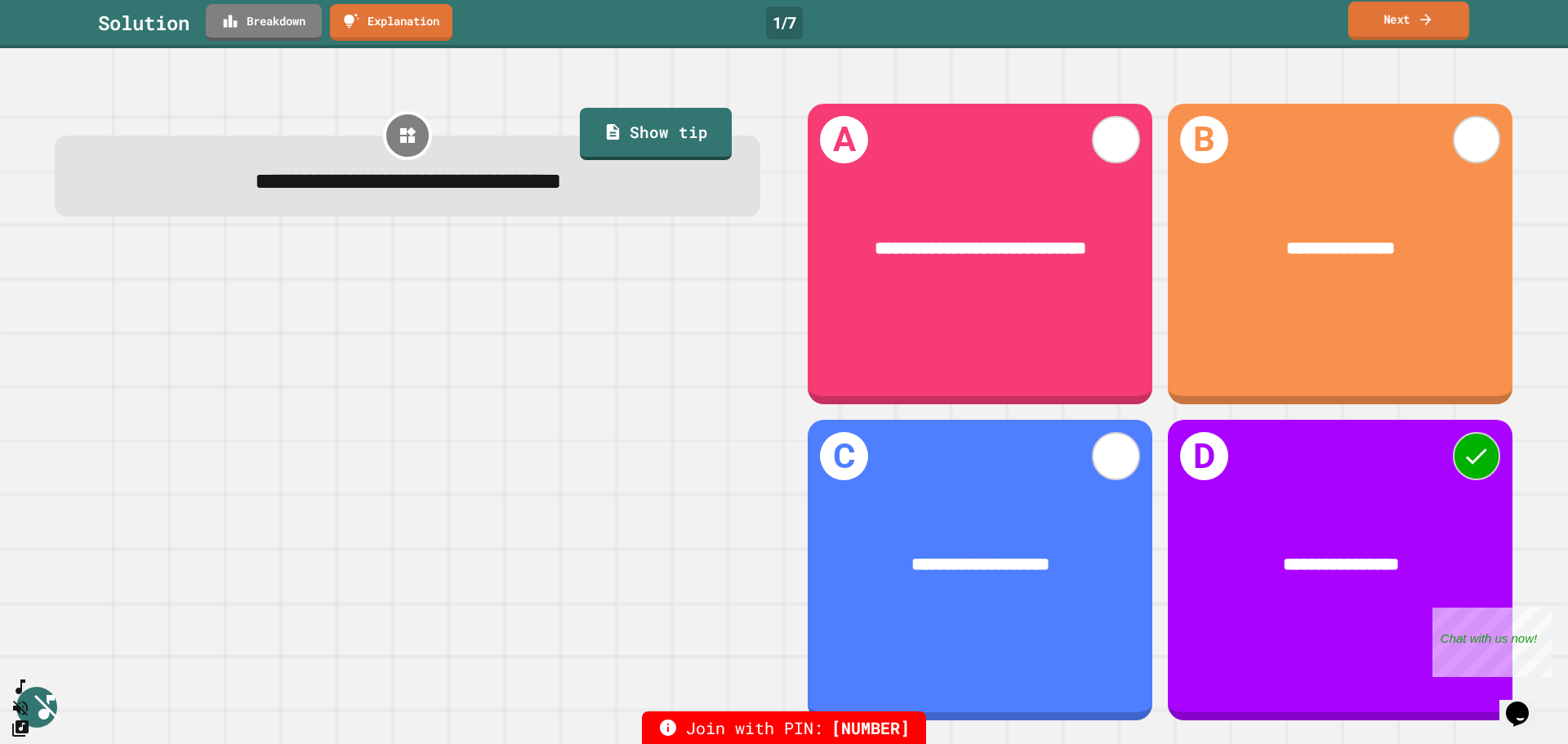 click on "Next" at bounding box center (1409, 20) 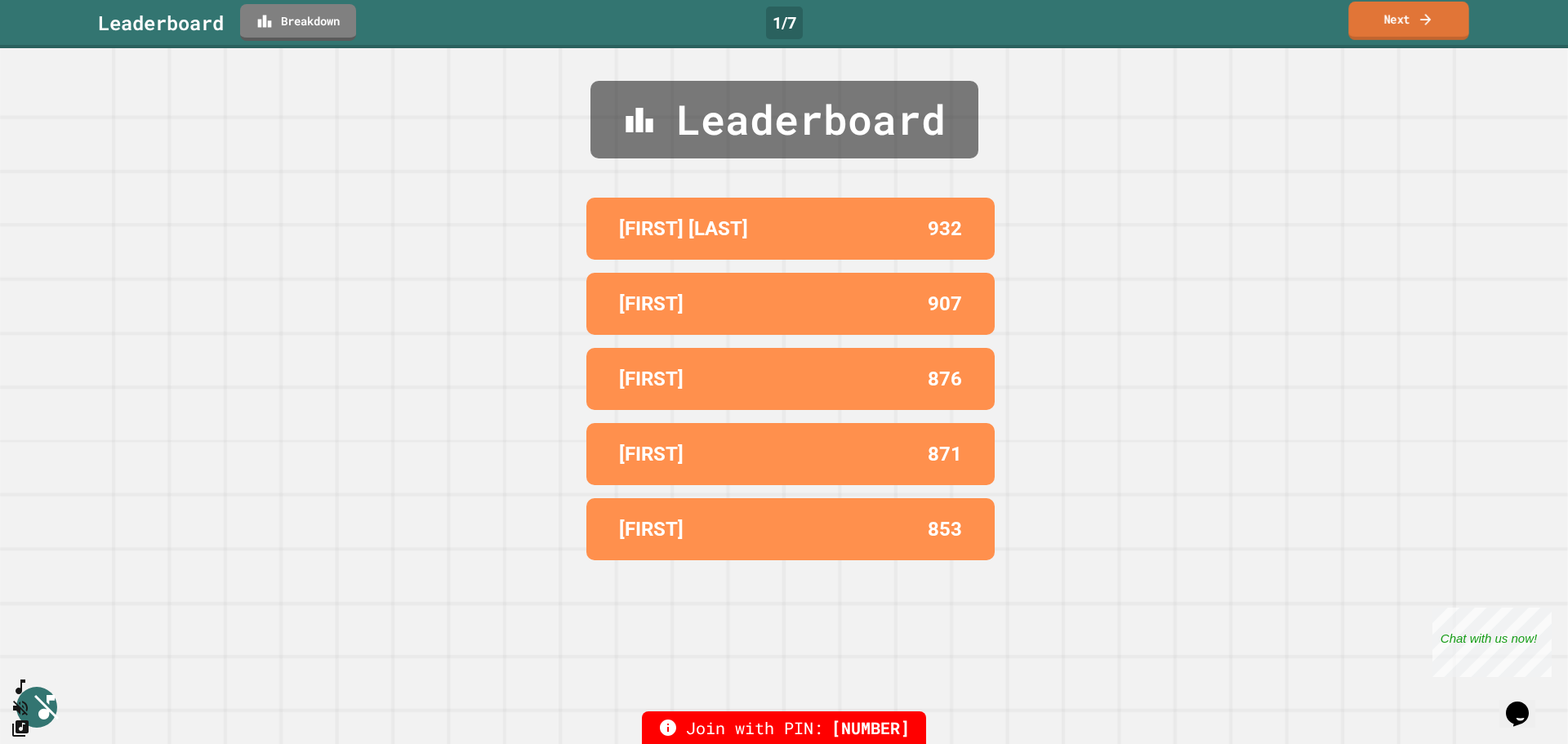 click on "Next" at bounding box center [1408, 20] 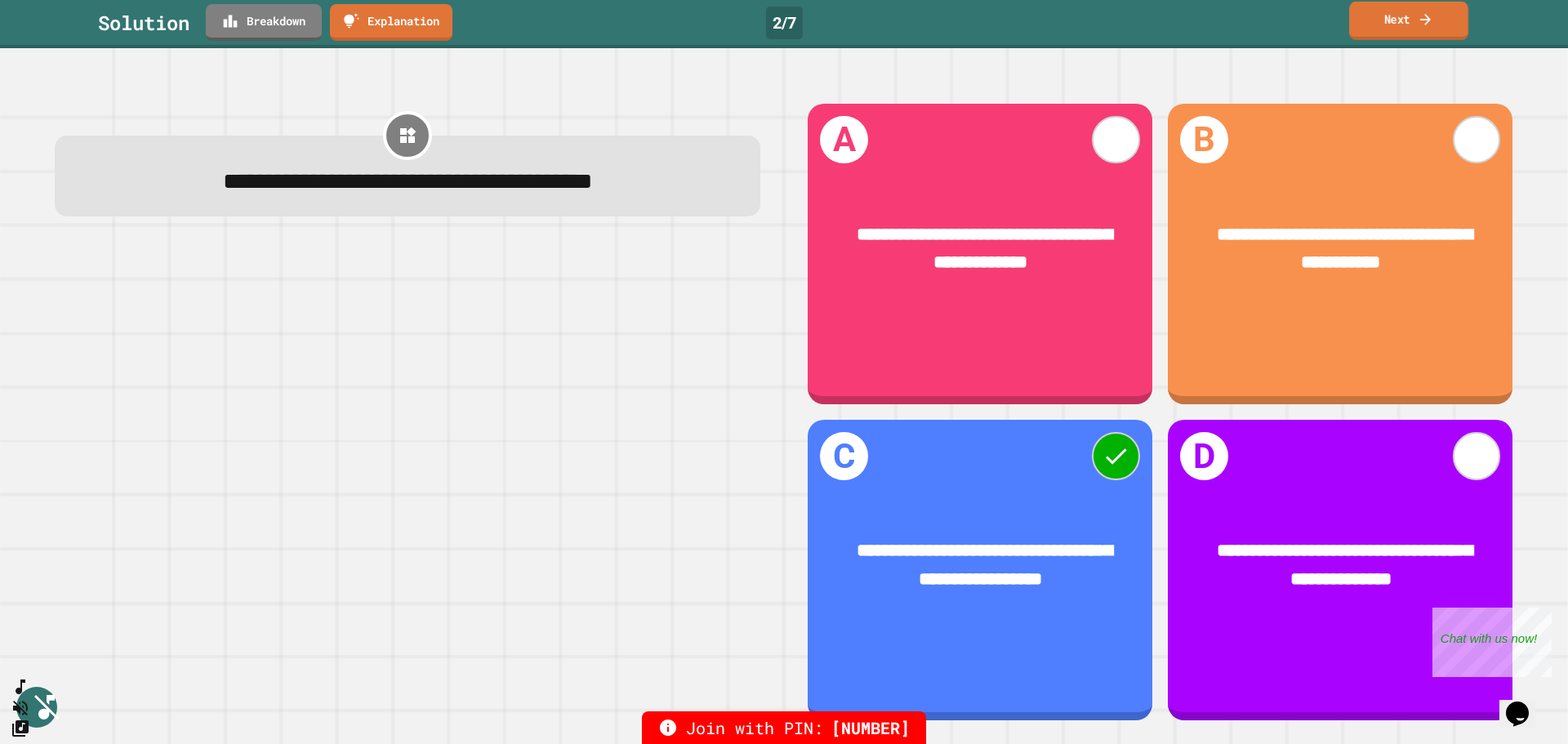 click on "Next" at bounding box center [1409, 20] 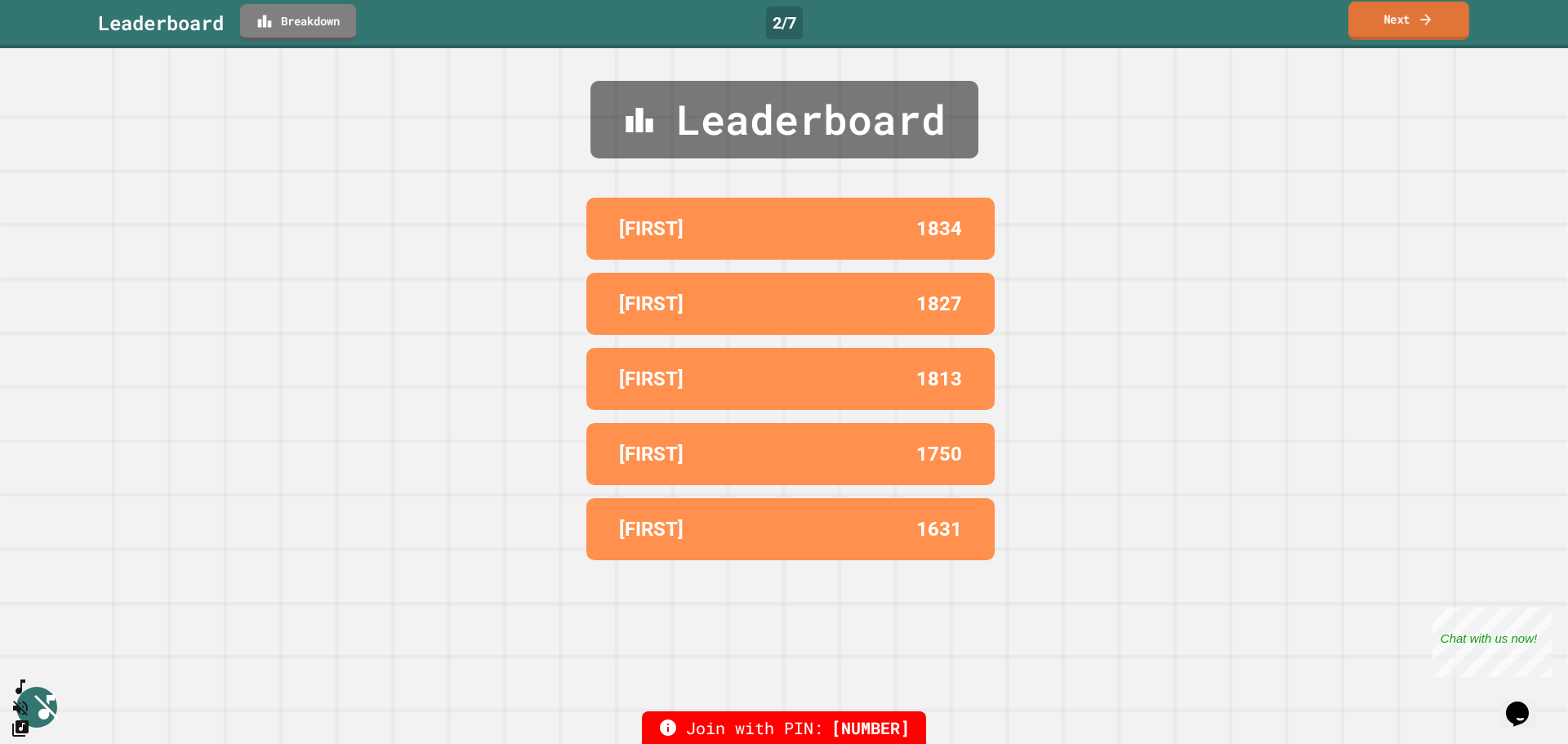 click on "Next" at bounding box center [1409, 20] 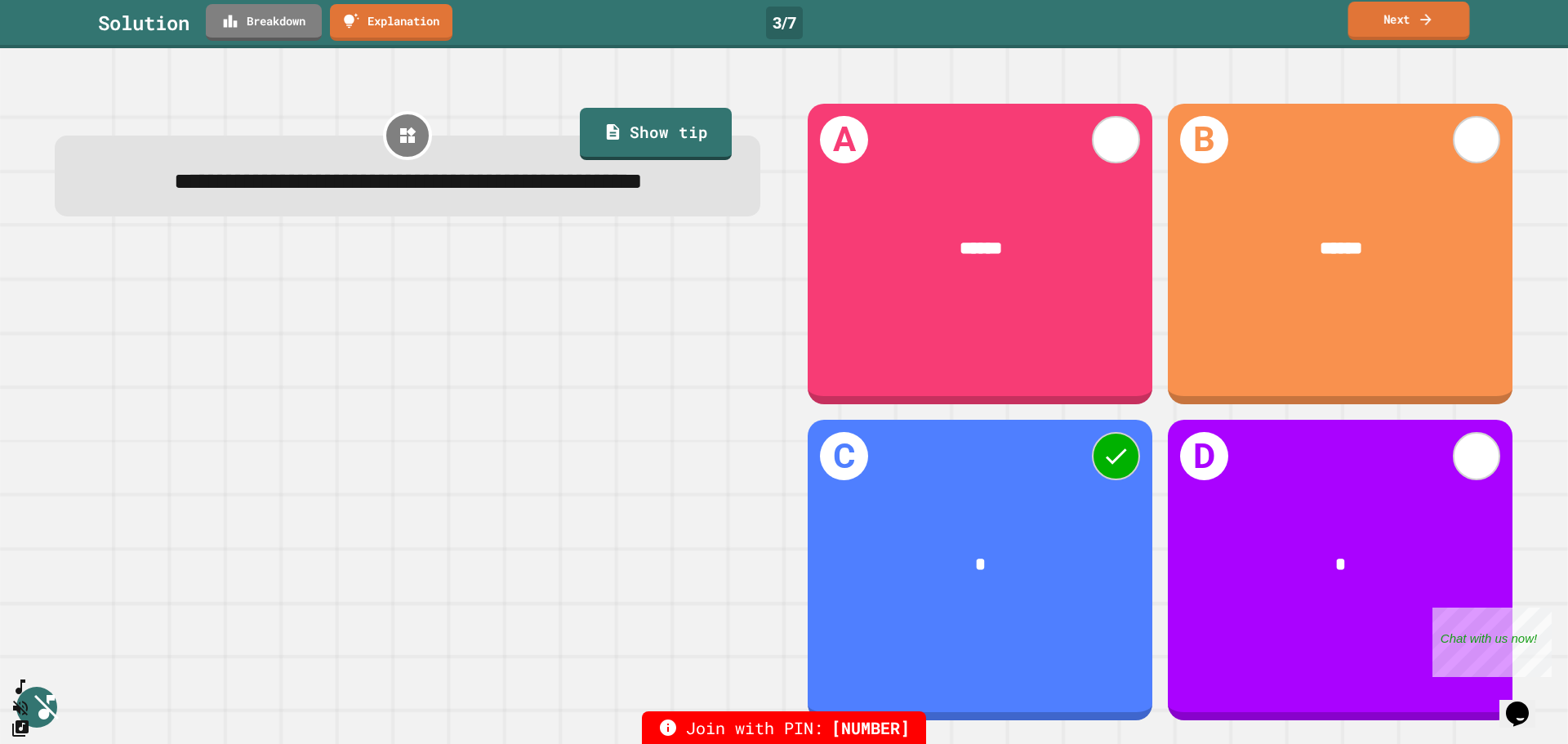 click on "Next" at bounding box center [1409, 20] 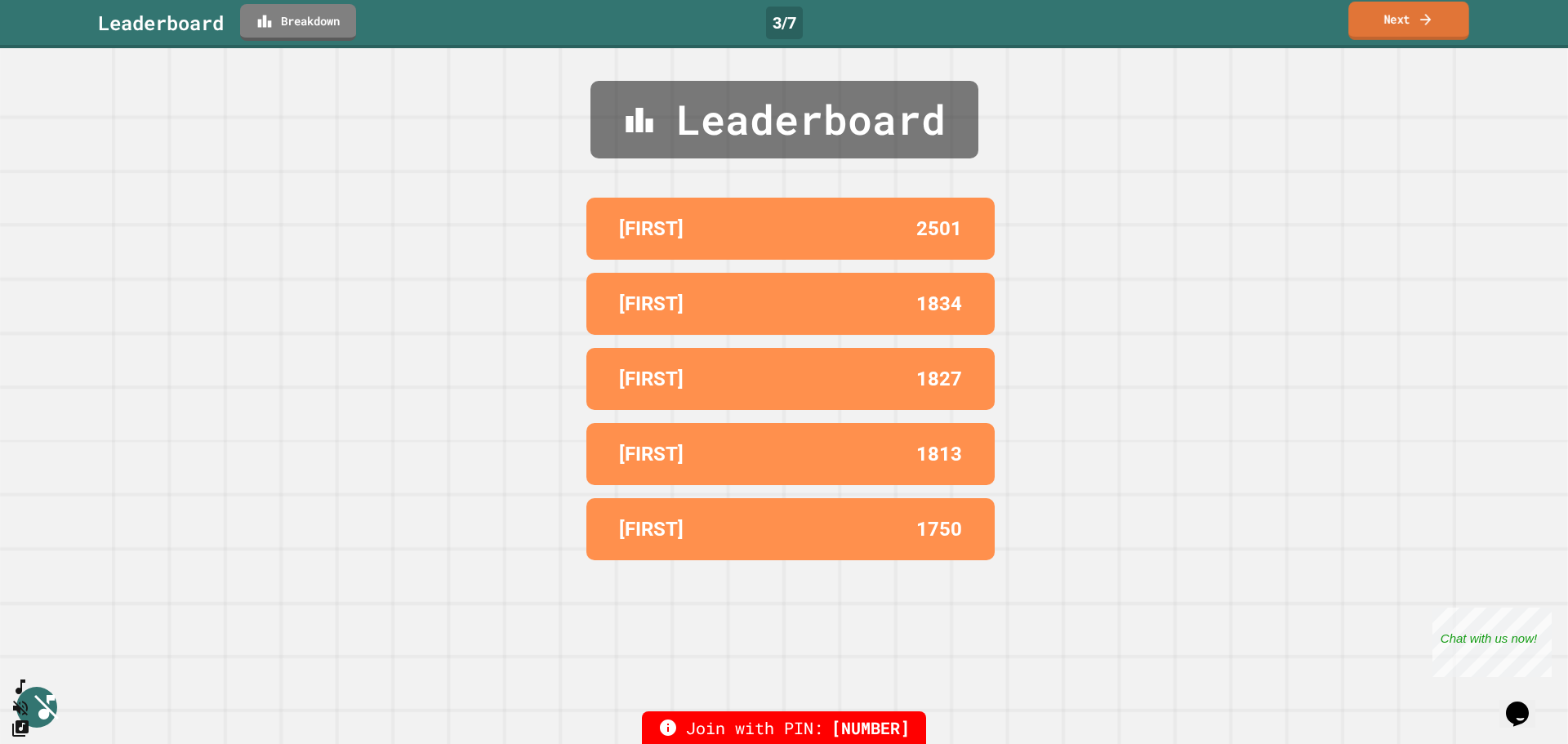 click on "Next" at bounding box center (1409, 20) 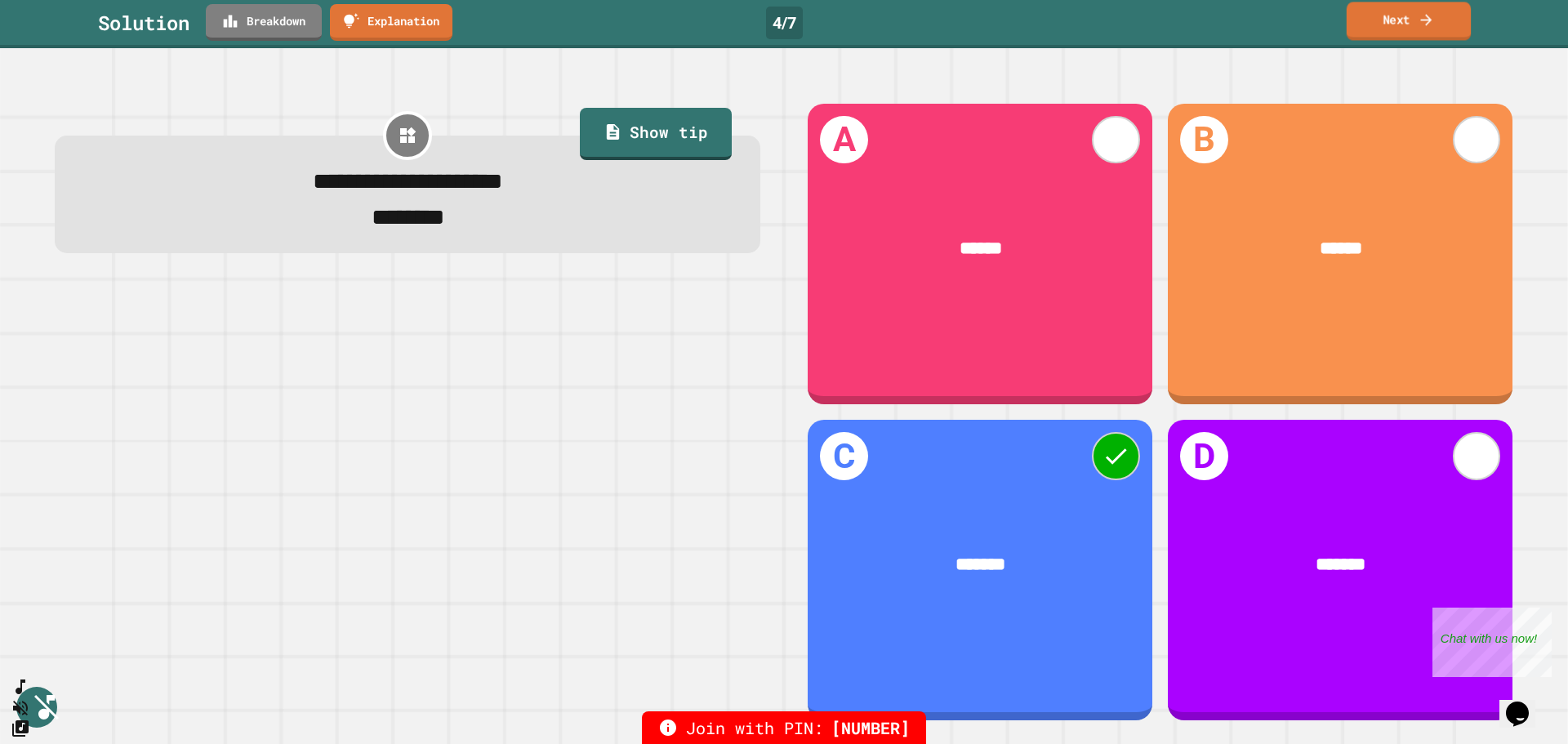 click on "Next" at bounding box center (1409, 20) 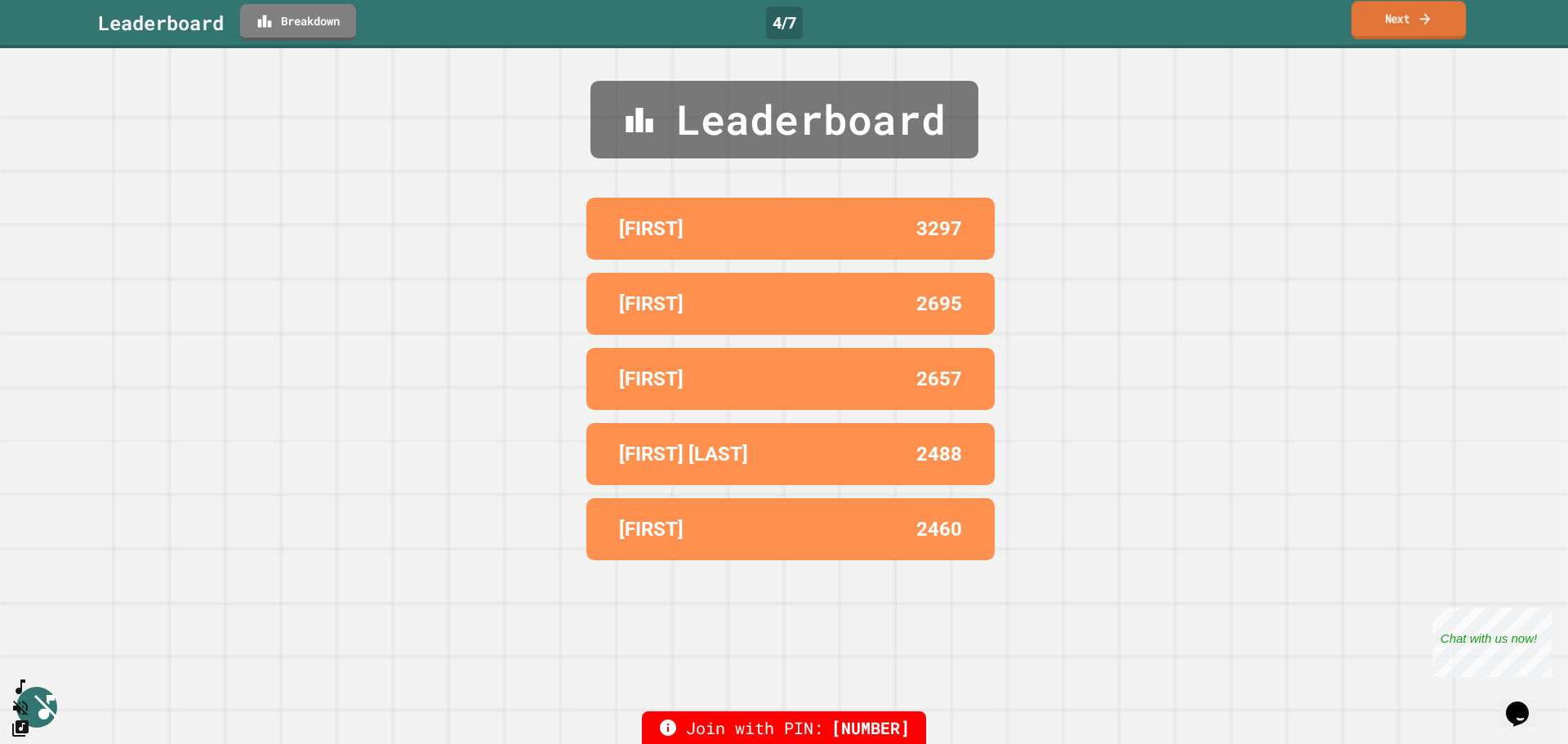 click on "Next" at bounding box center (1409, 20) 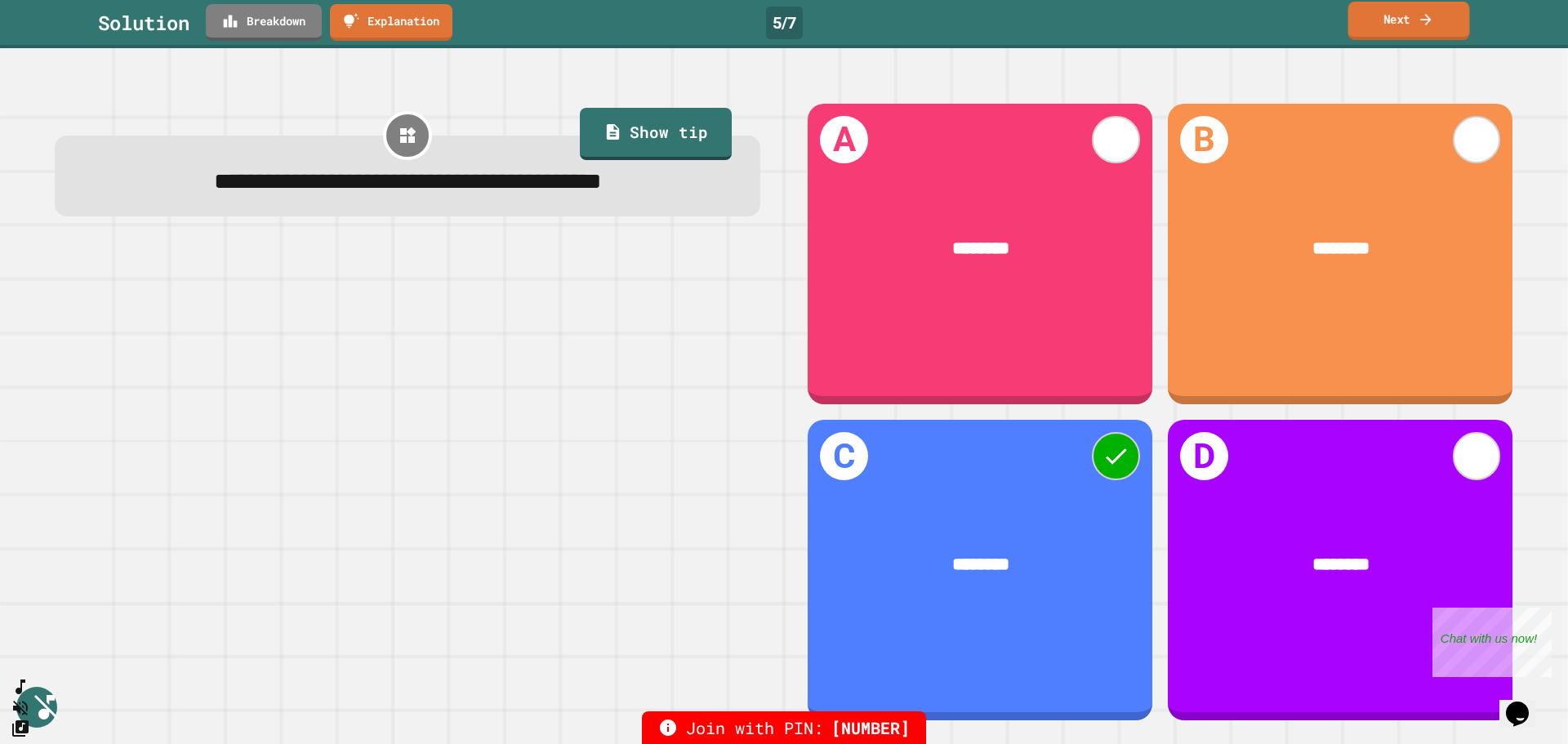 click on "Next" at bounding box center [1409, 20] 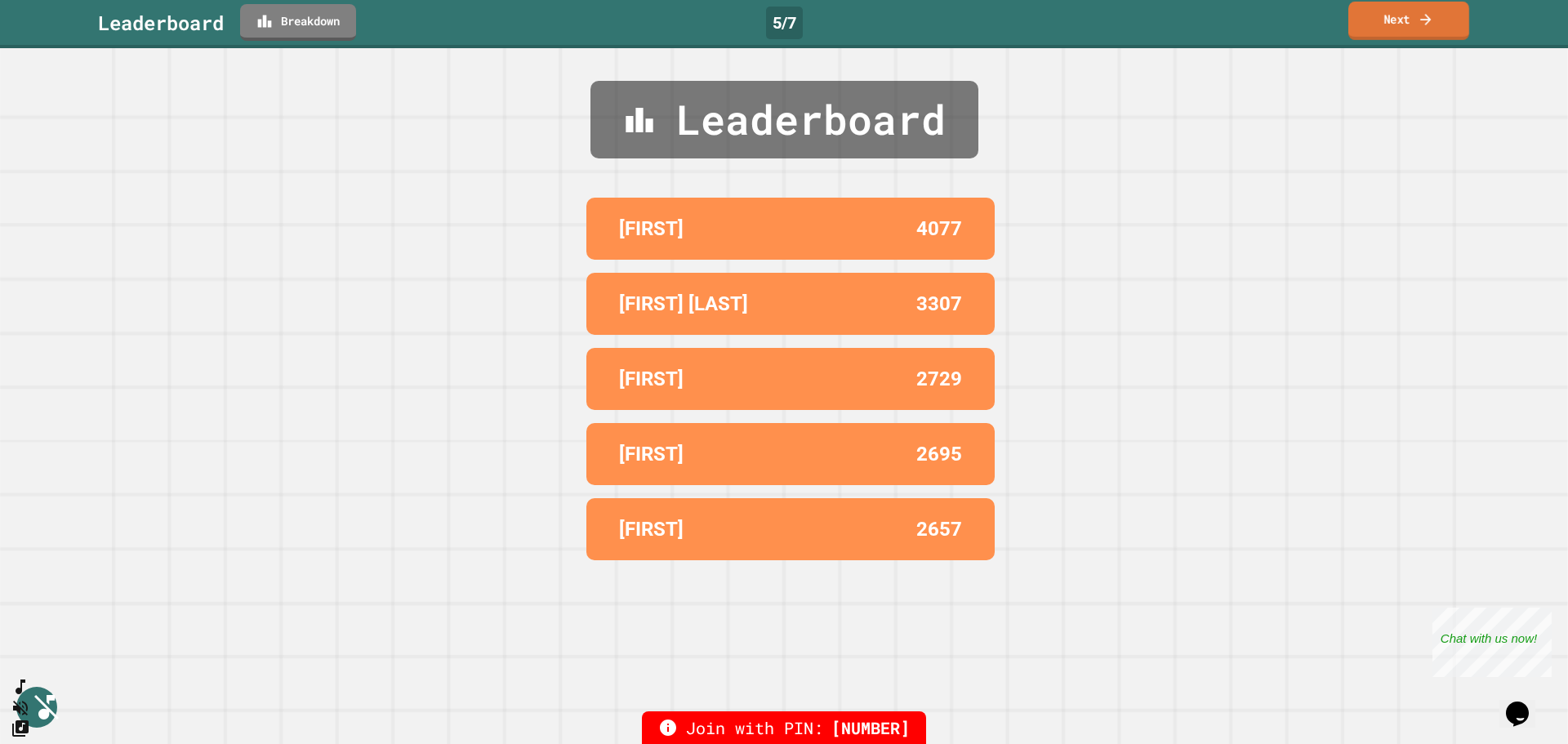 click on "Next" at bounding box center (1409, 20) 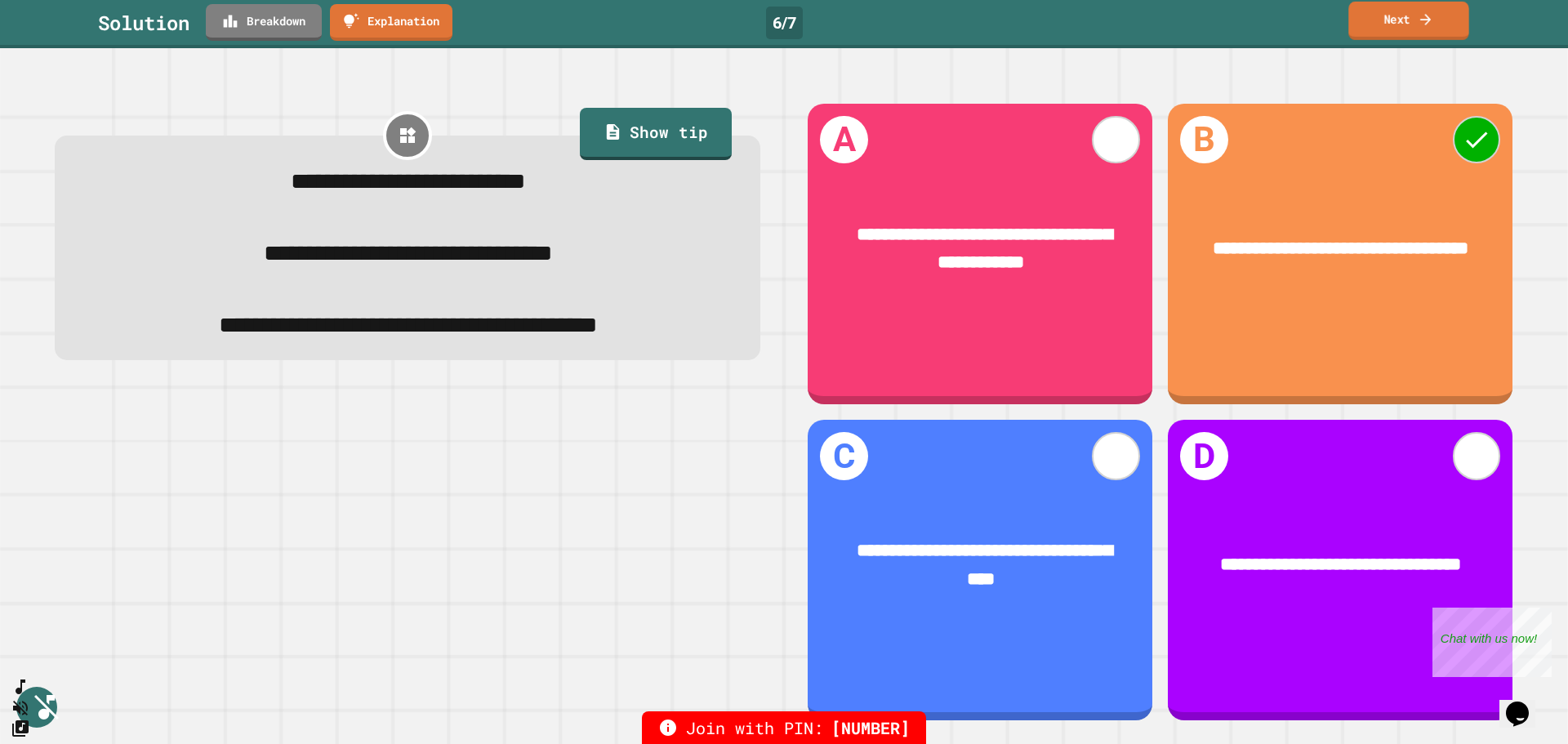 click 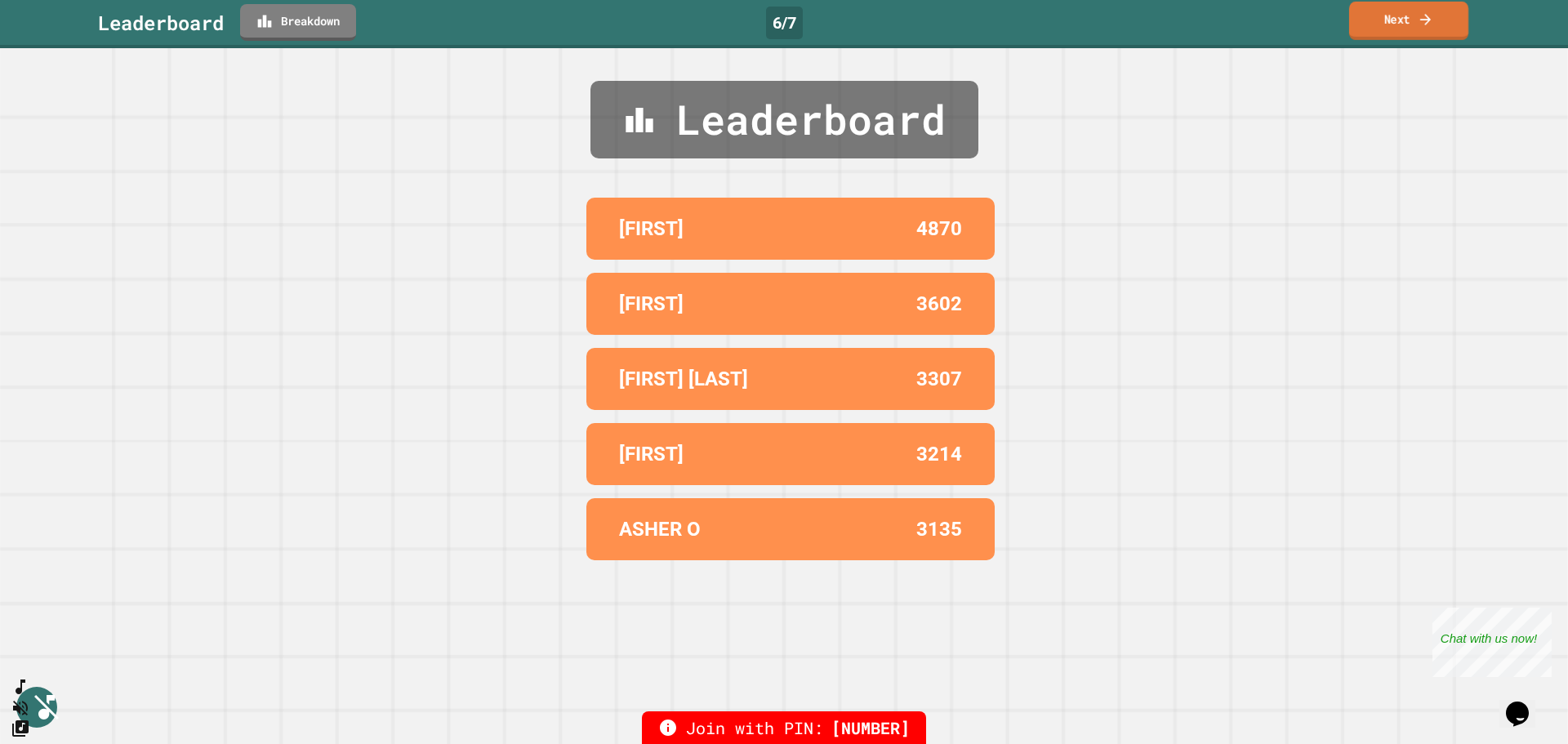 click 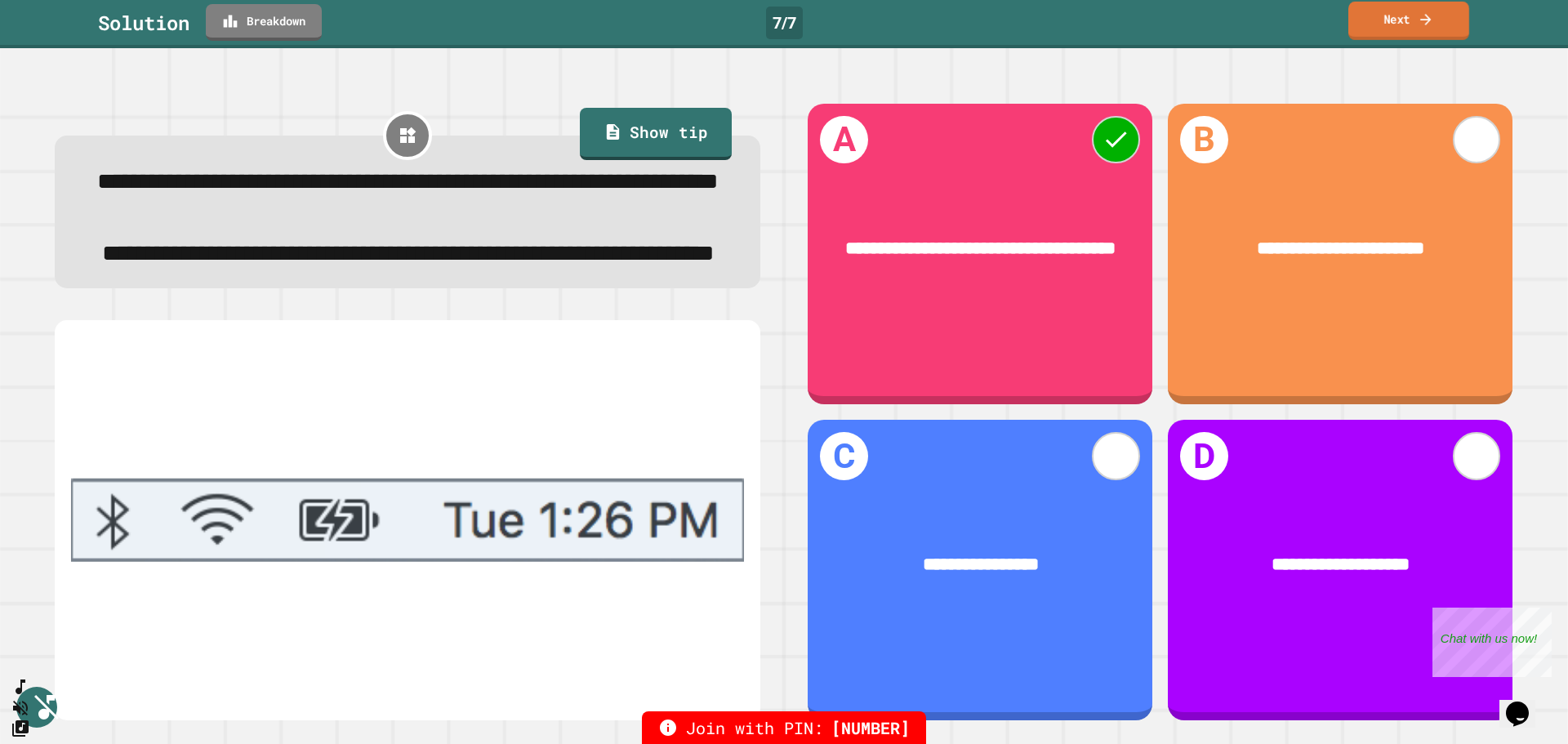 click on "Next" at bounding box center [1409, 20] 